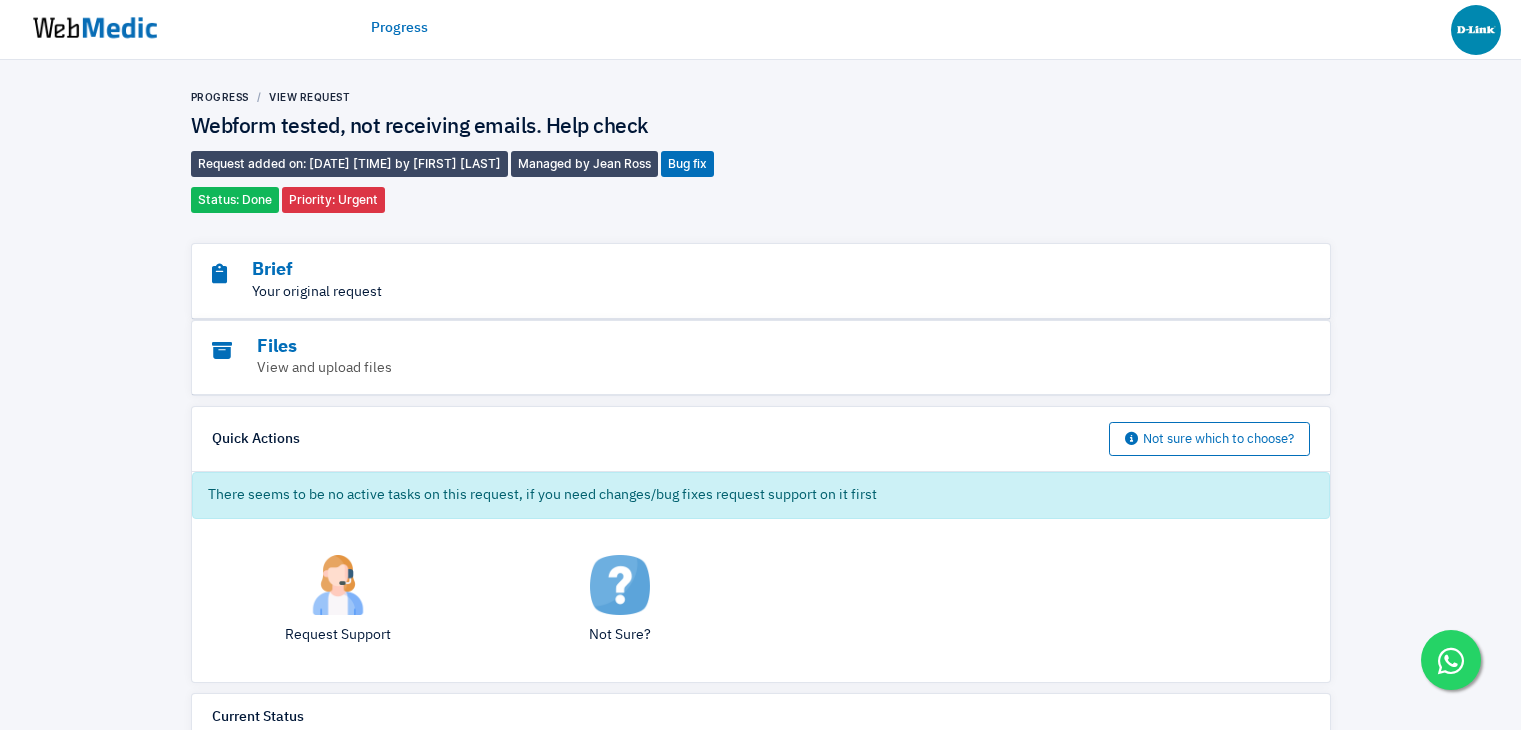 scroll, scrollTop: 0, scrollLeft: 0, axis: both 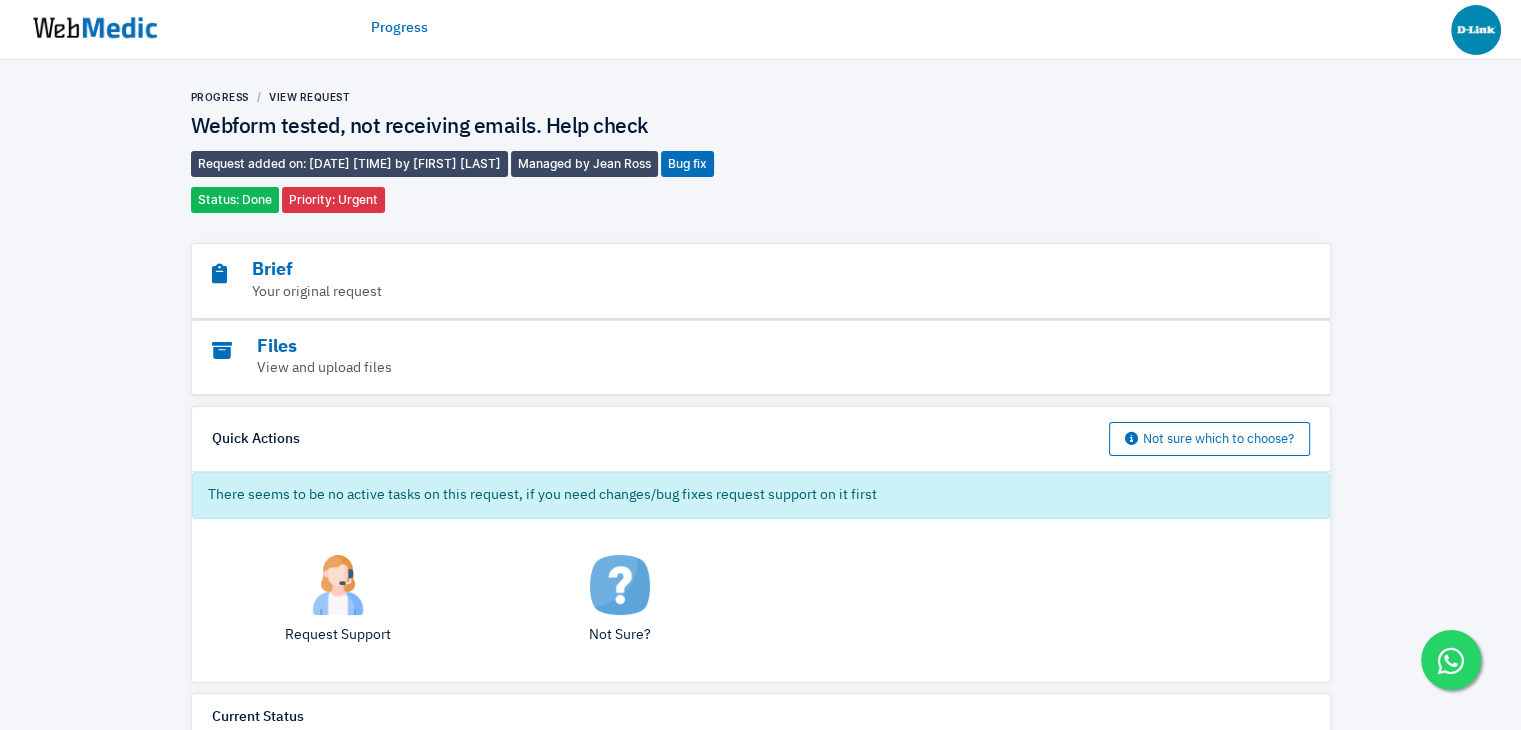 click at bounding box center (95, 28) 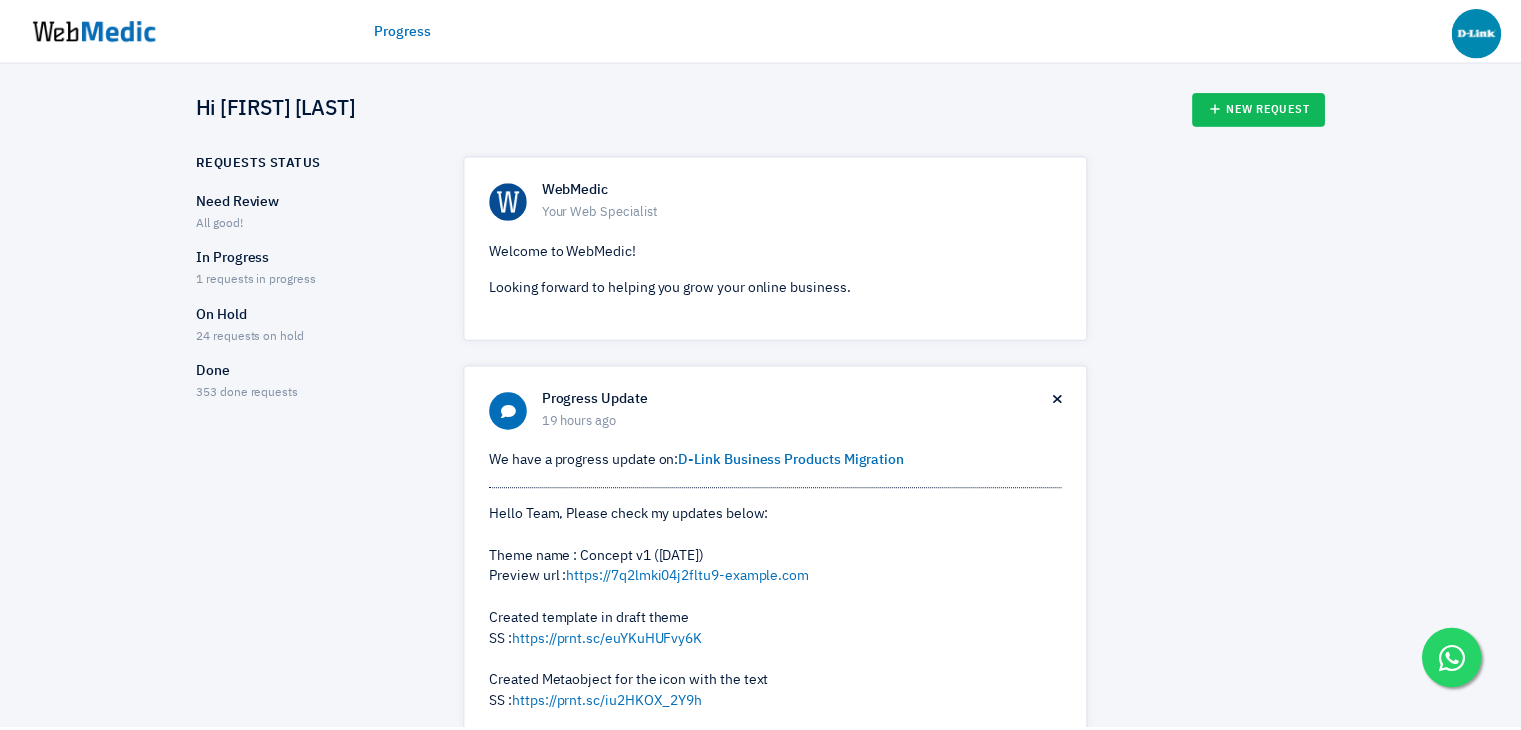 scroll, scrollTop: 0, scrollLeft: 0, axis: both 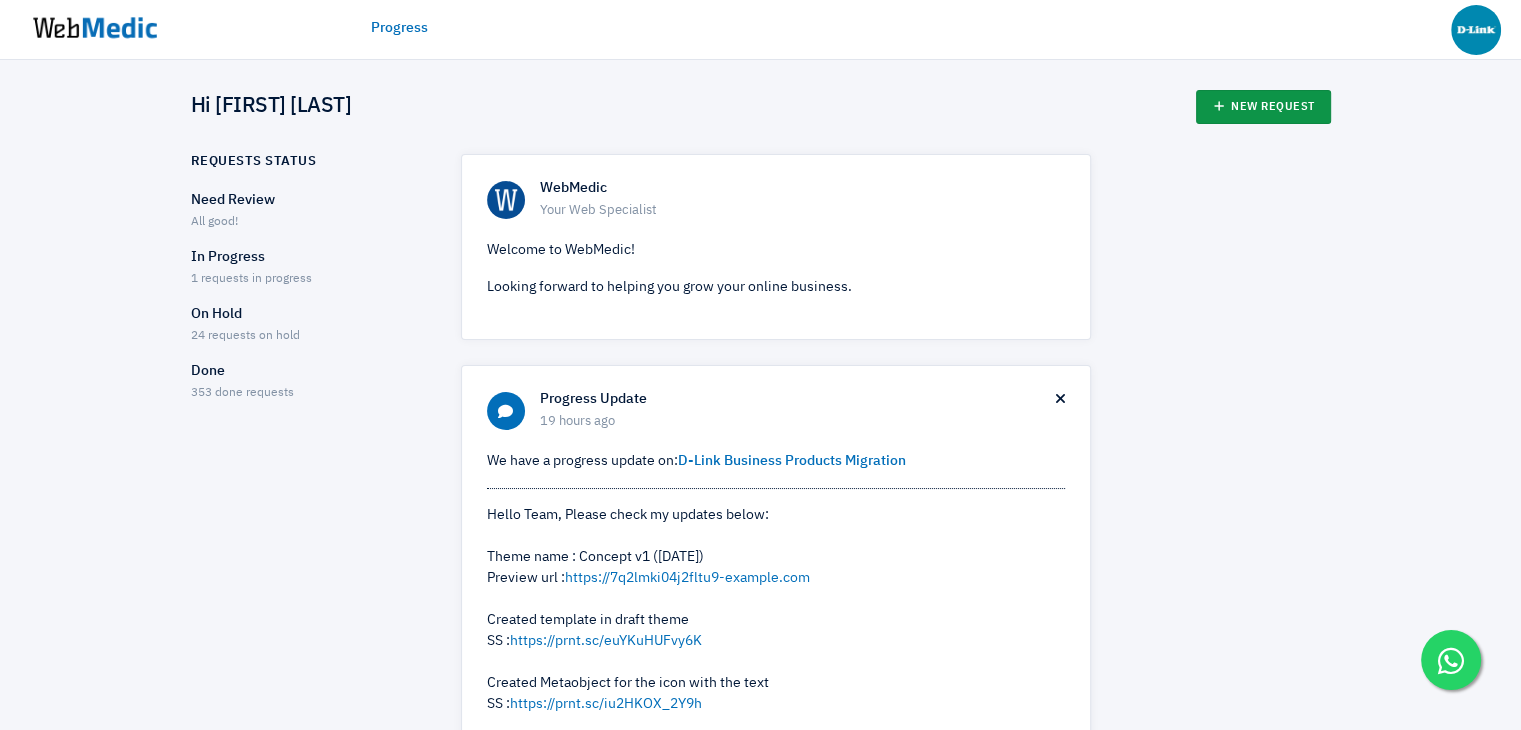 click on "New Request" at bounding box center (1263, 107) 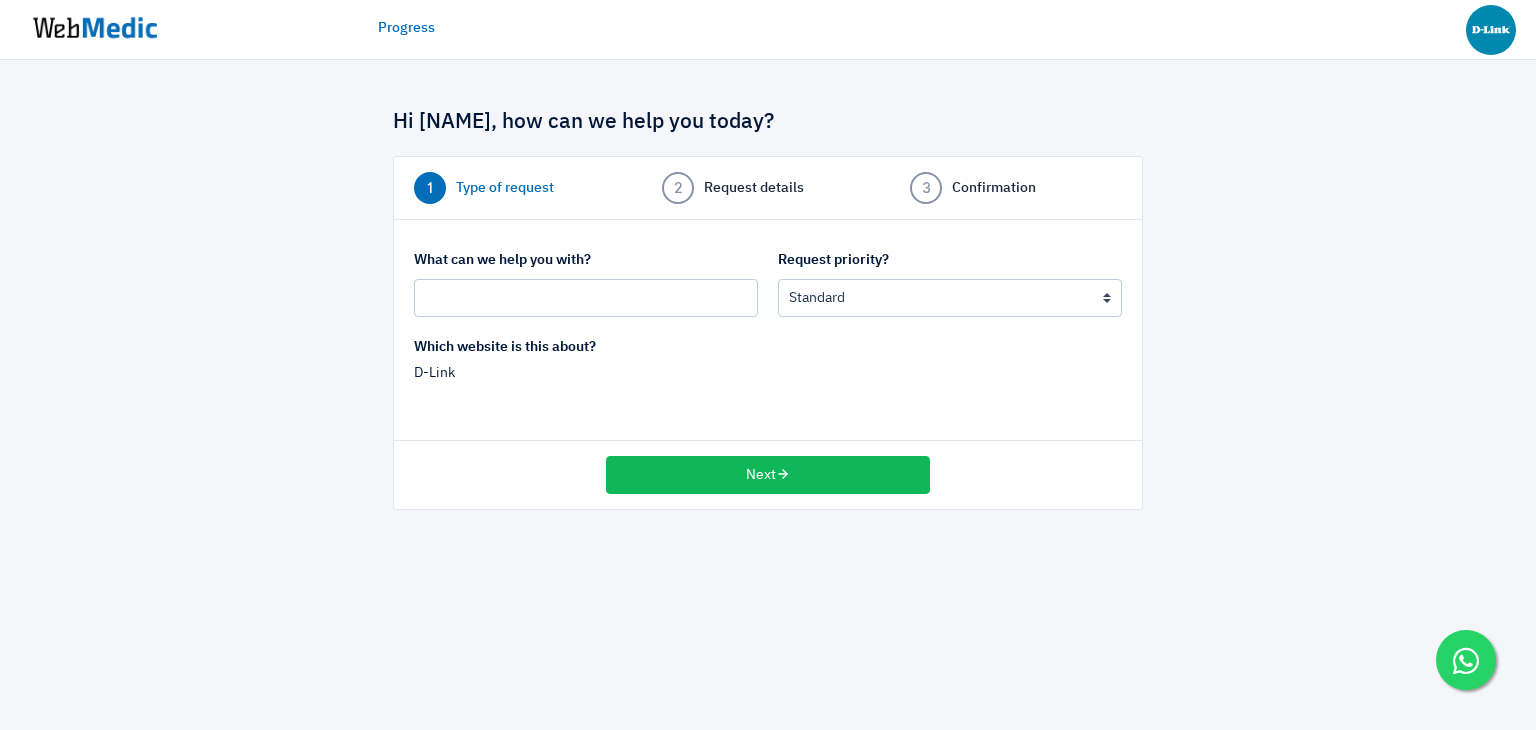 scroll, scrollTop: 0, scrollLeft: 0, axis: both 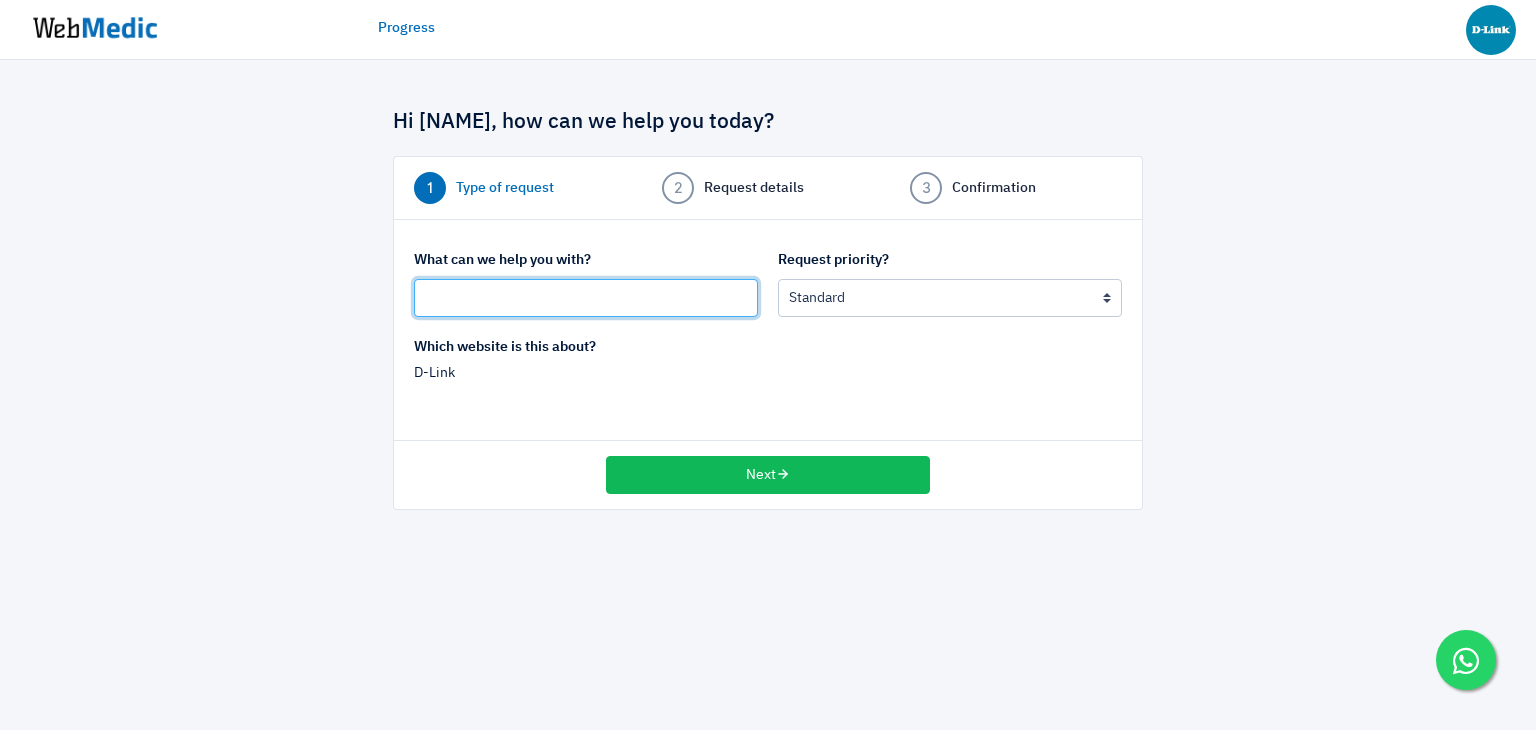 click at bounding box center [586, 298] 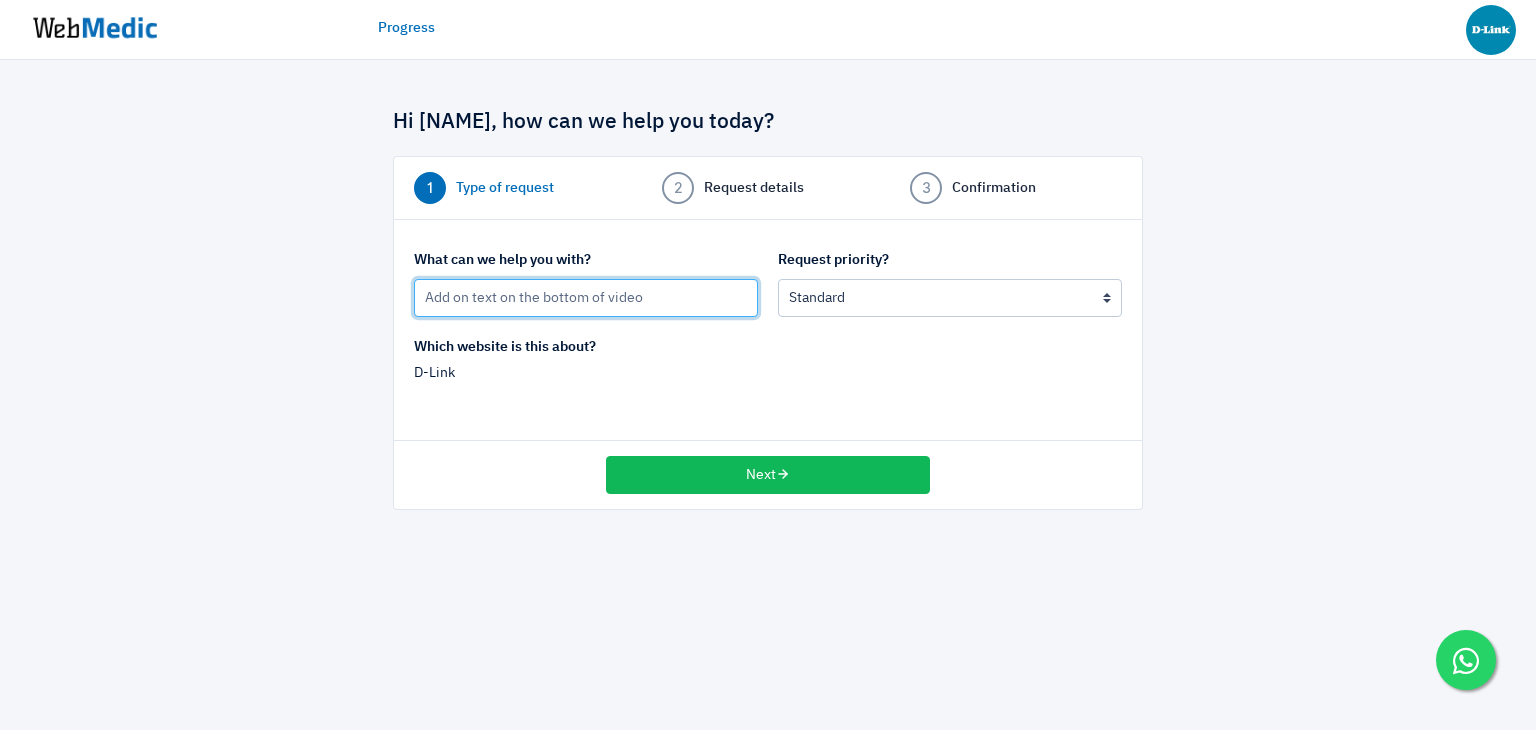 type on "Add on text on the bottom of video" 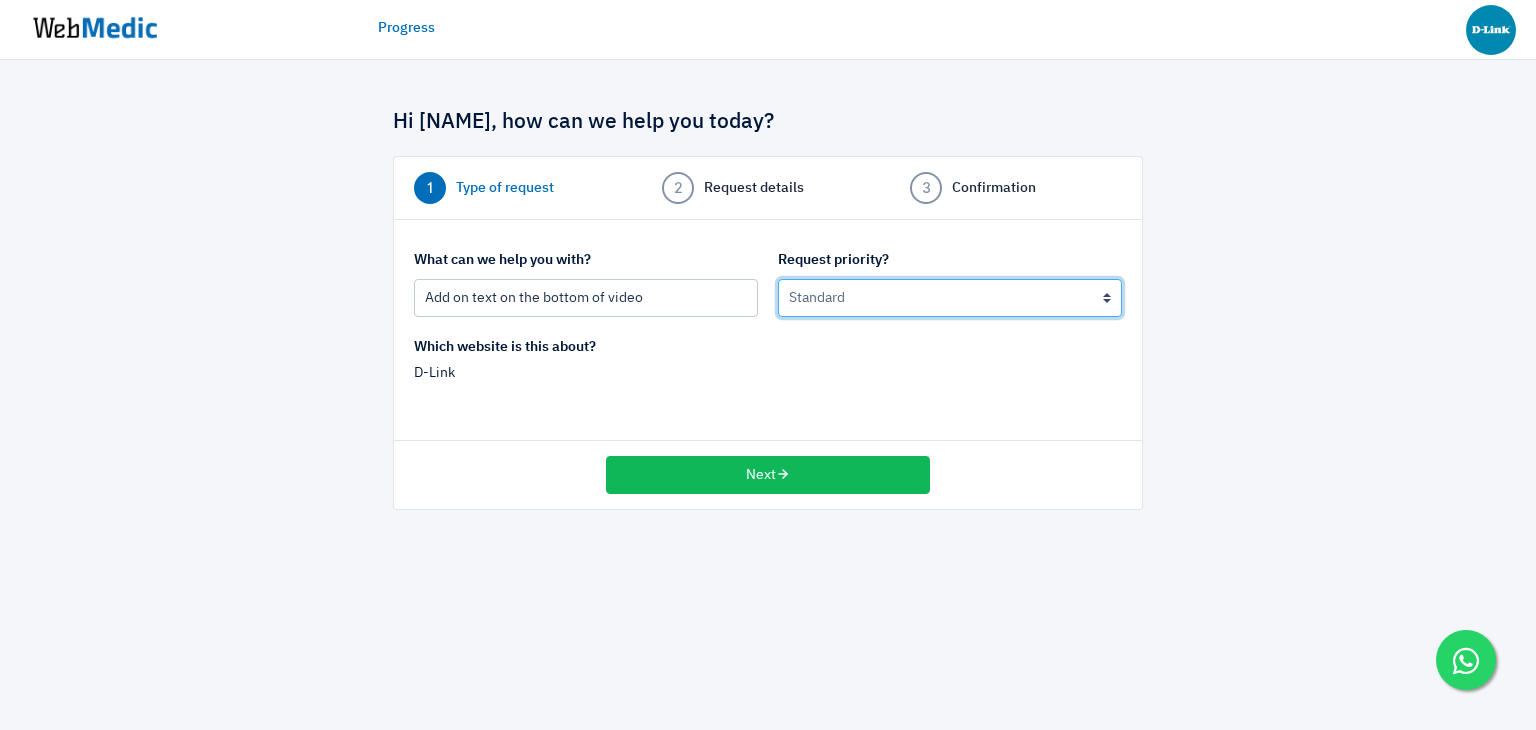 click on "Urgent: this is a mission critical issue   High: this needs to be prioritized before my other requests   Standard   Low: this can wait   Later: long term project" at bounding box center (950, 298) 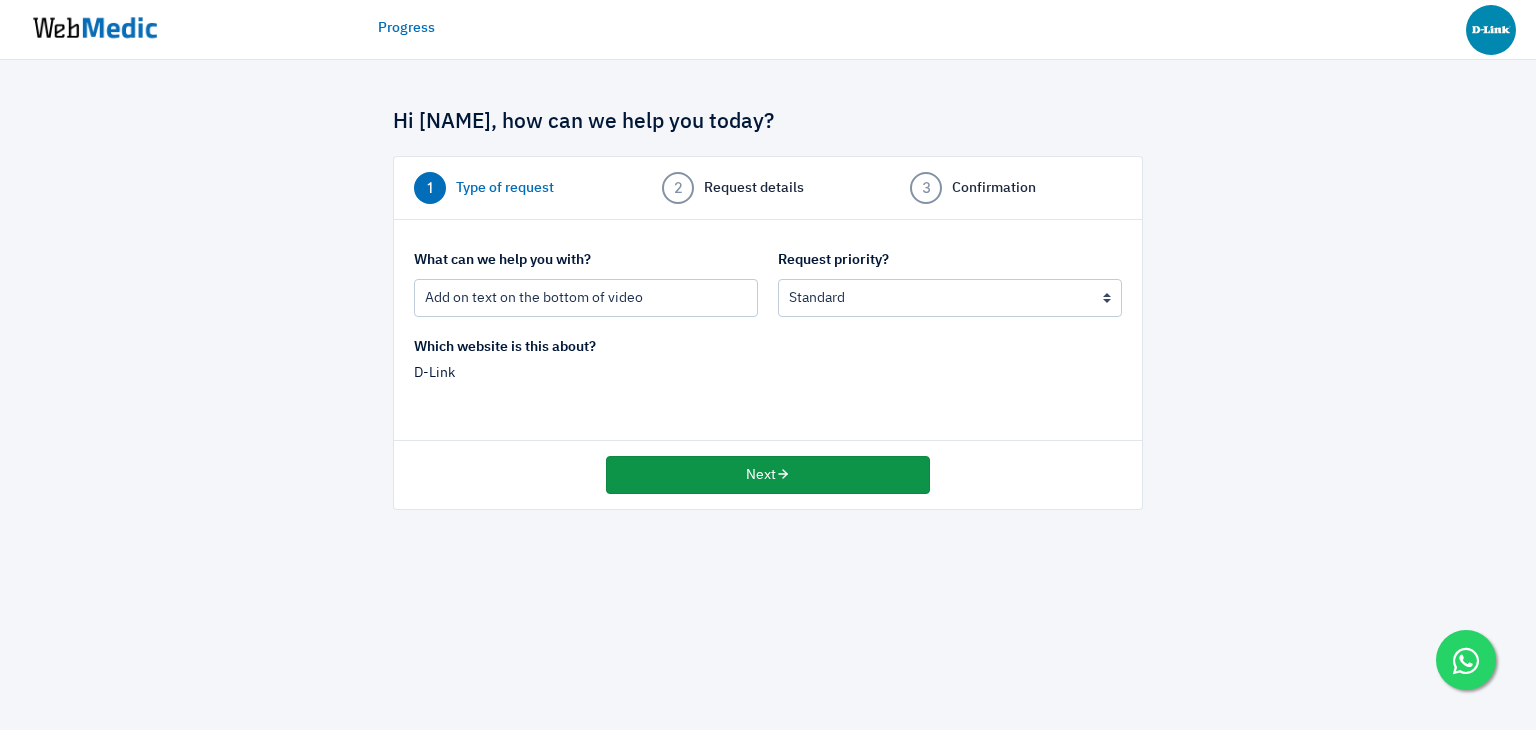 click on "Next" at bounding box center [768, 475] 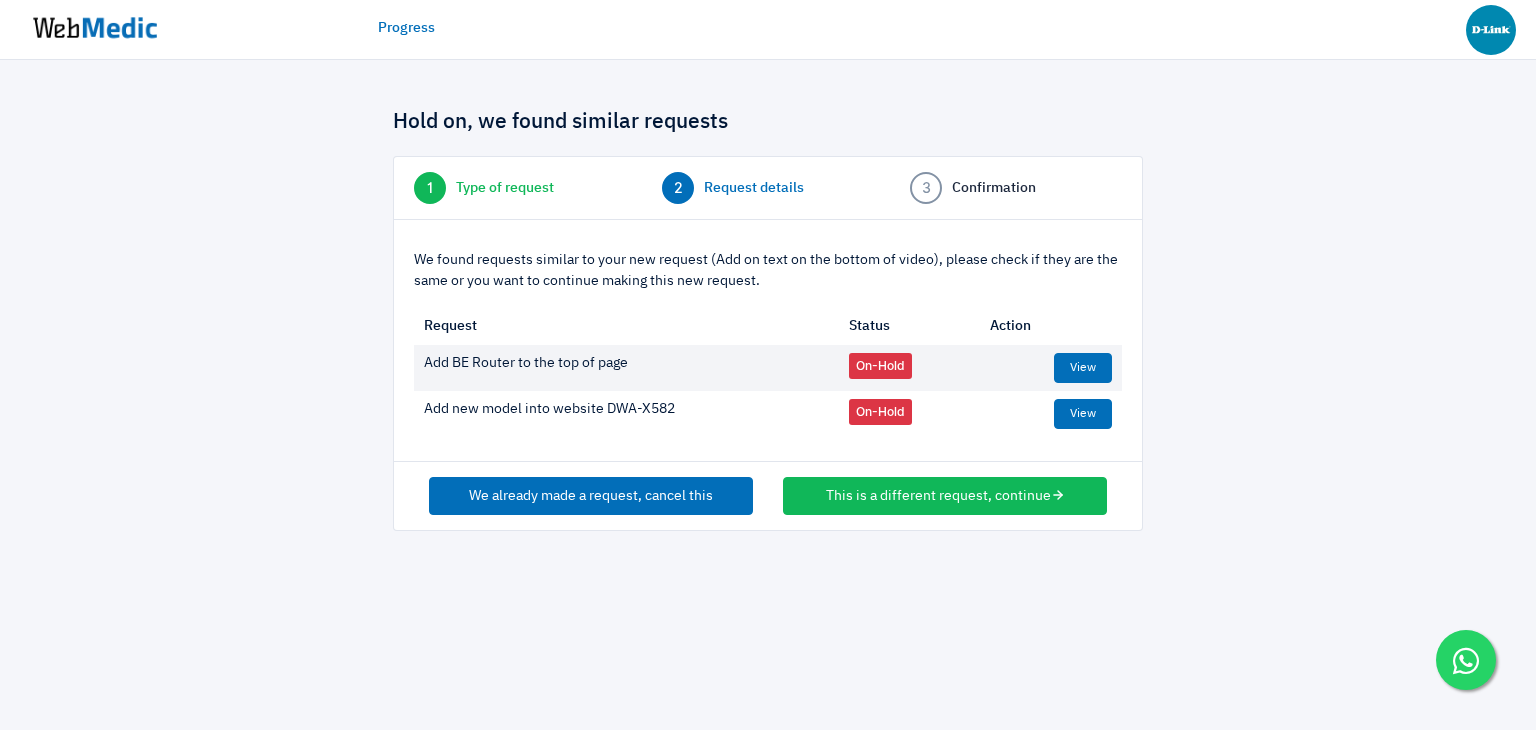 scroll, scrollTop: 0, scrollLeft: 0, axis: both 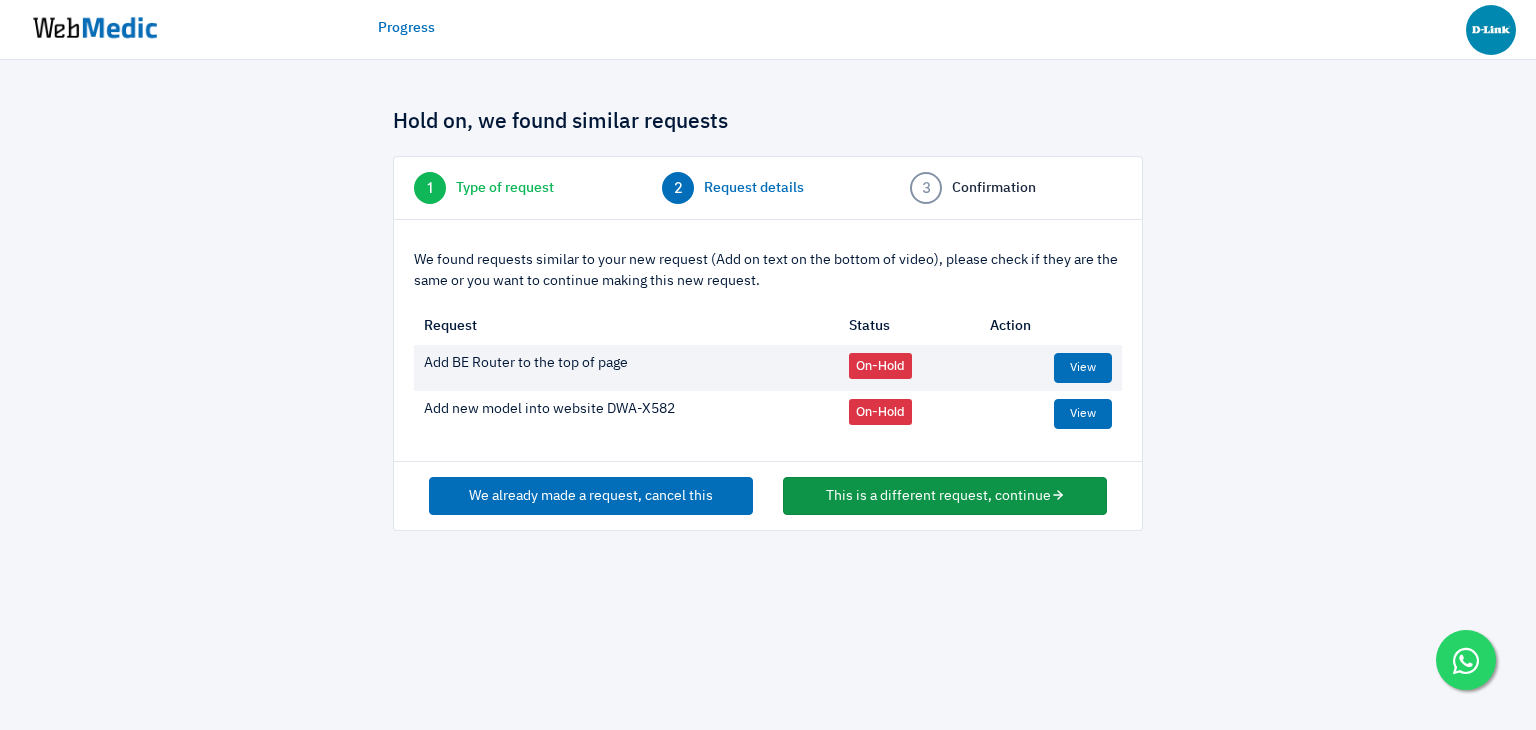 click on "This is a different request, continue" at bounding box center [945, 496] 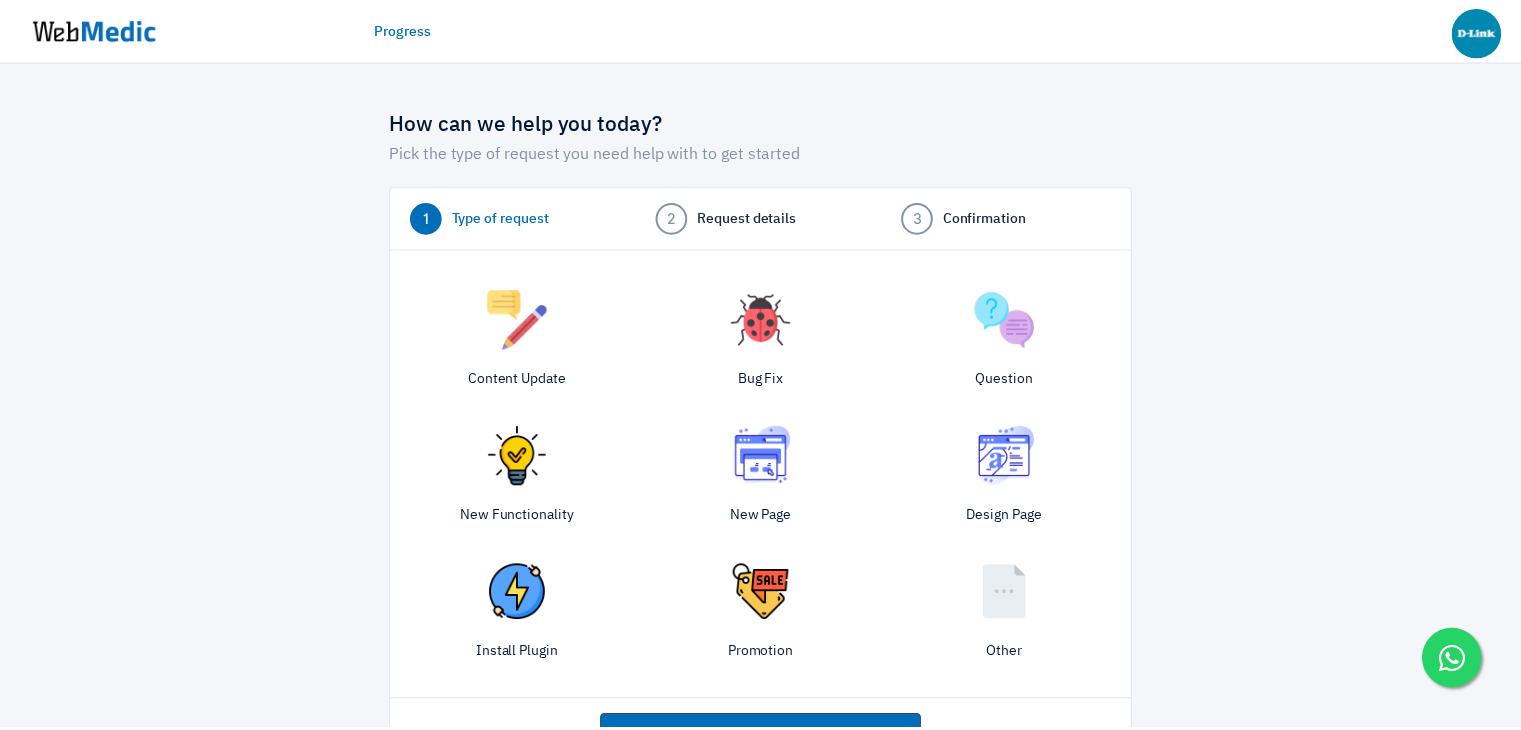 scroll, scrollTop: 0, scrollLeft: 0, axis: both 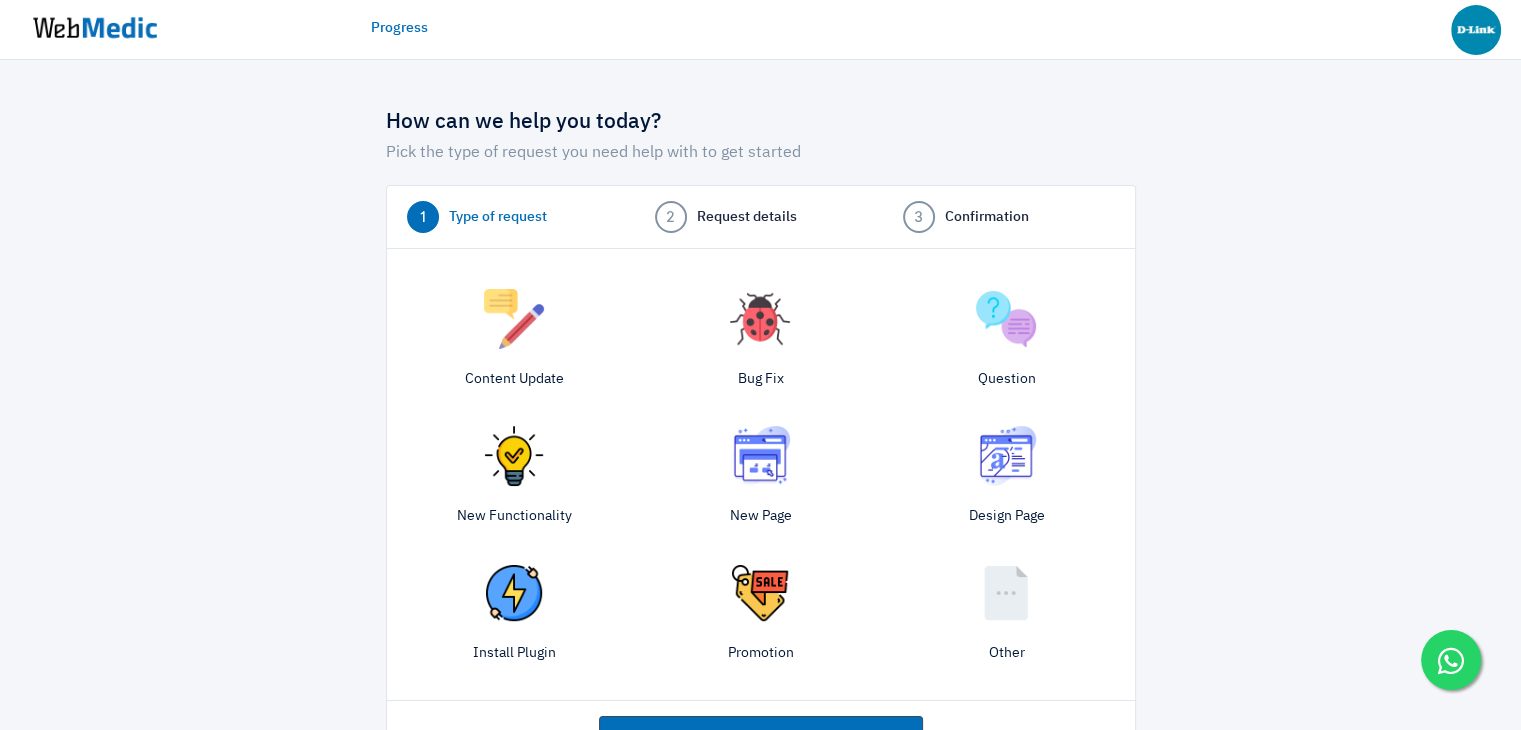 click at bounding box center (1006, 456) 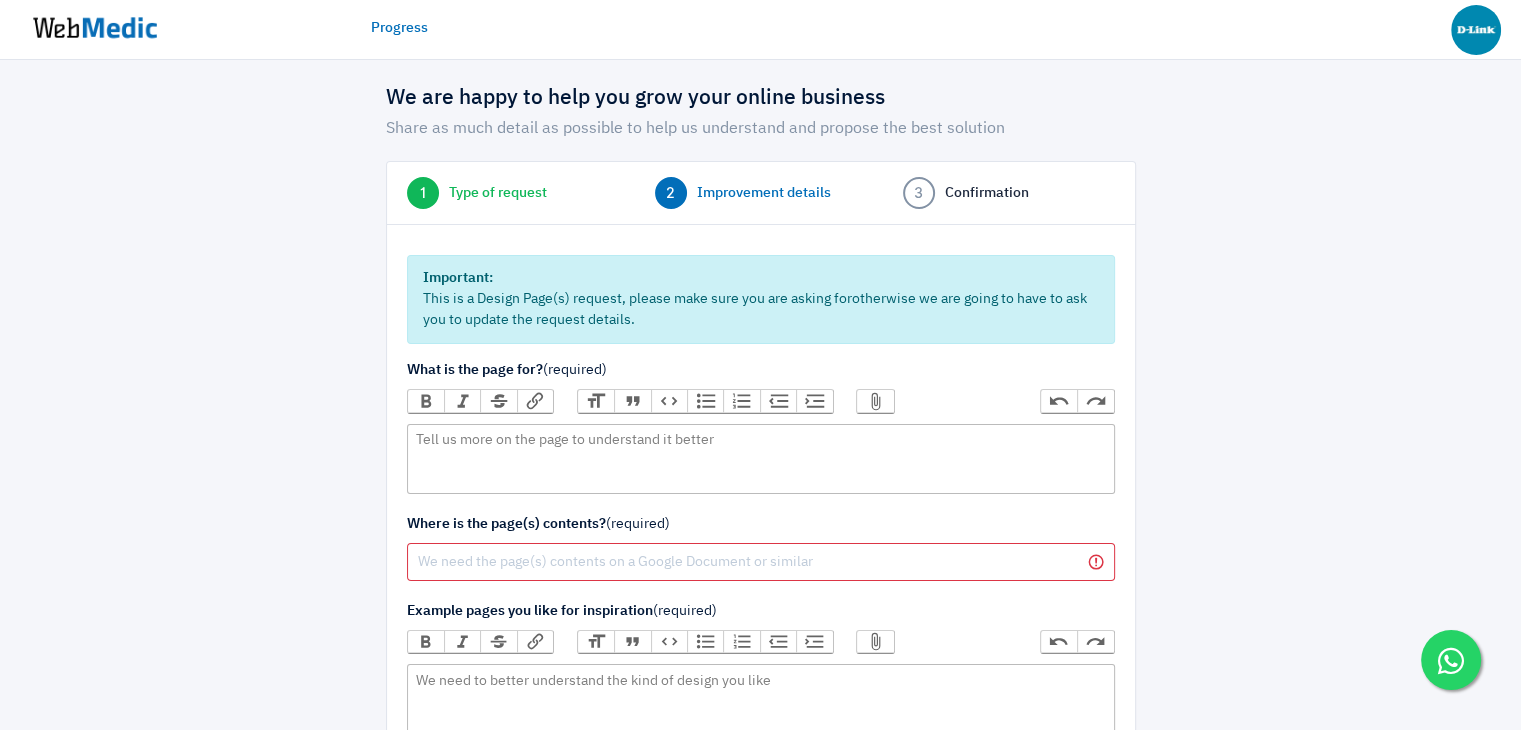 scroll, scrollTop: 100, scrollLeft: 0, axis: vertical 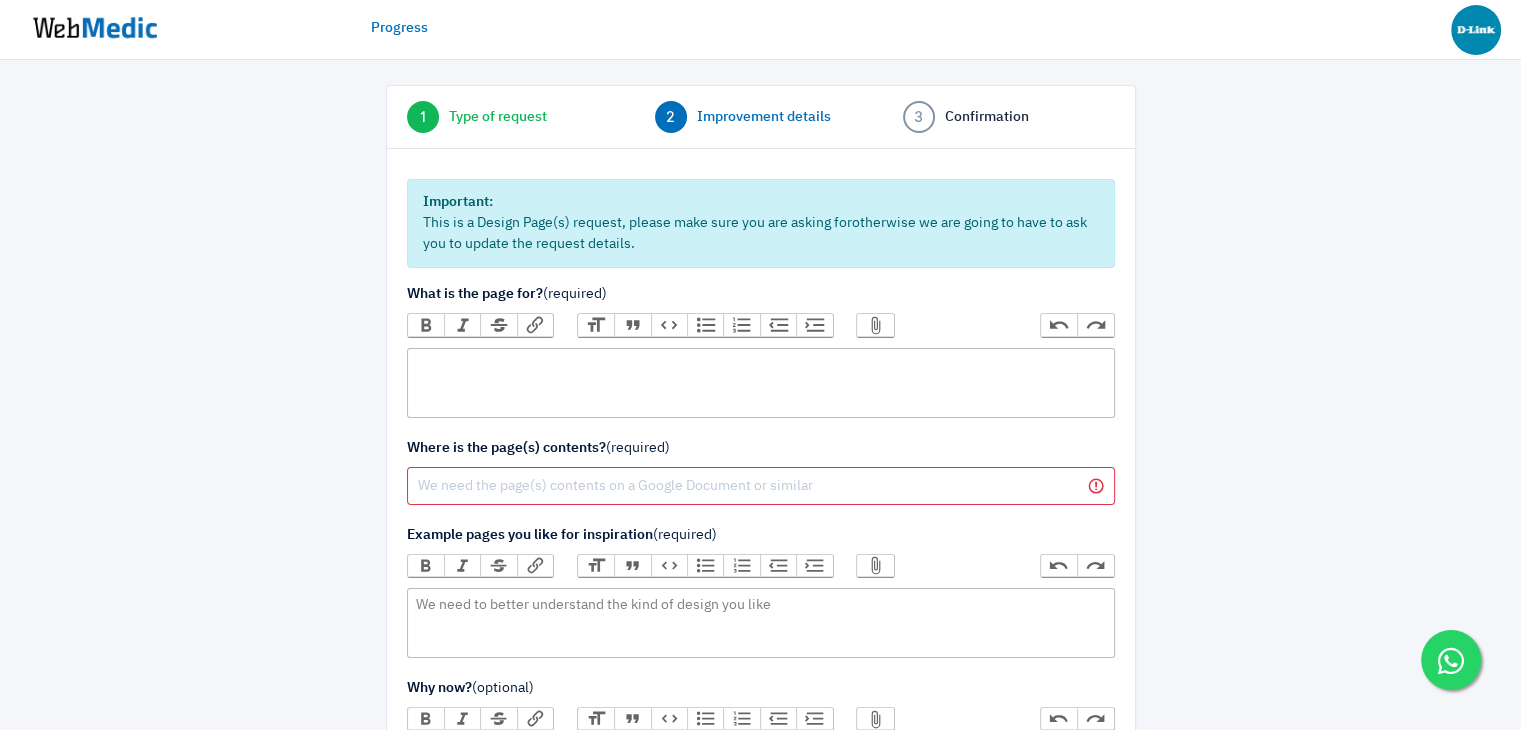click 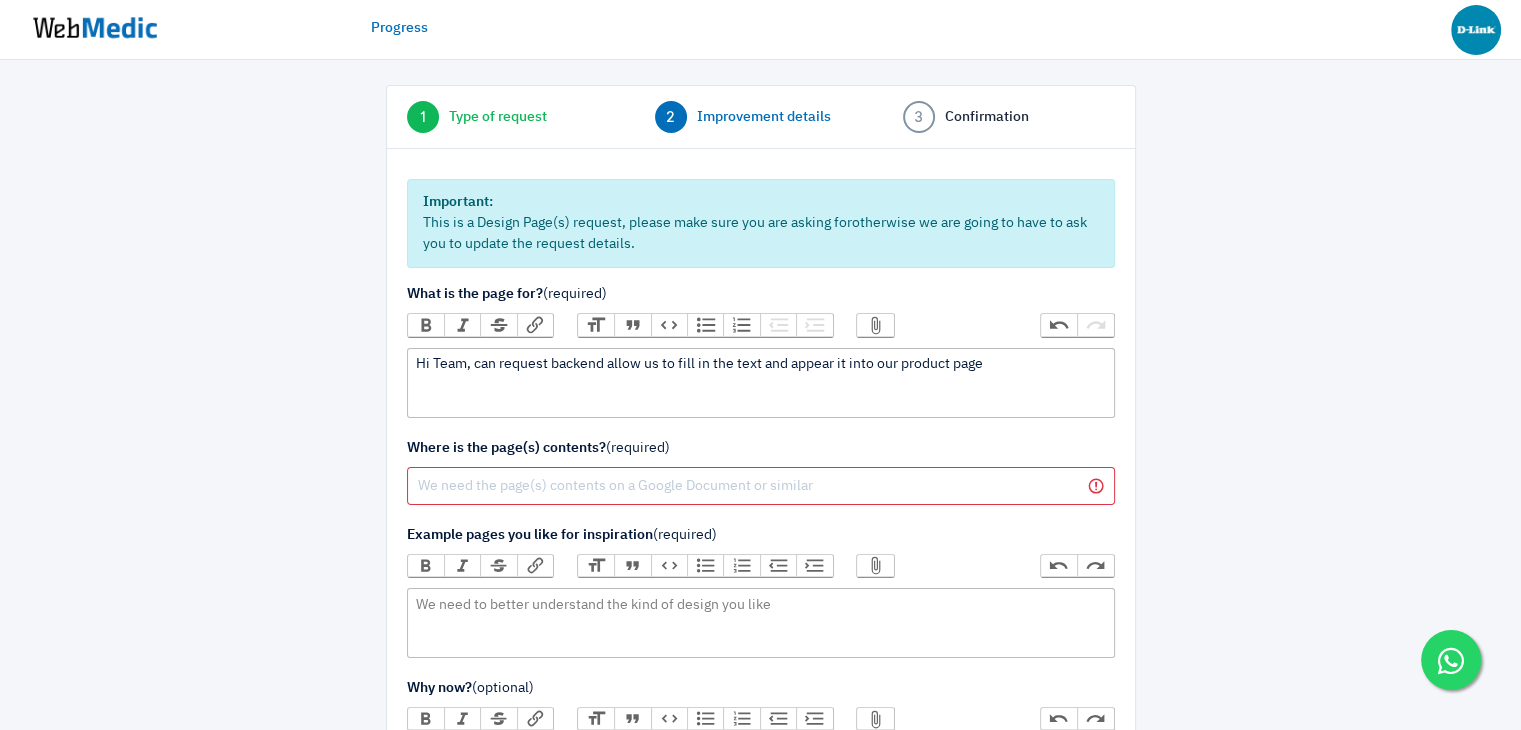 type on "<div>Hi Team, can request backend allow us to fill in the text and appear it into our product page?</div>" 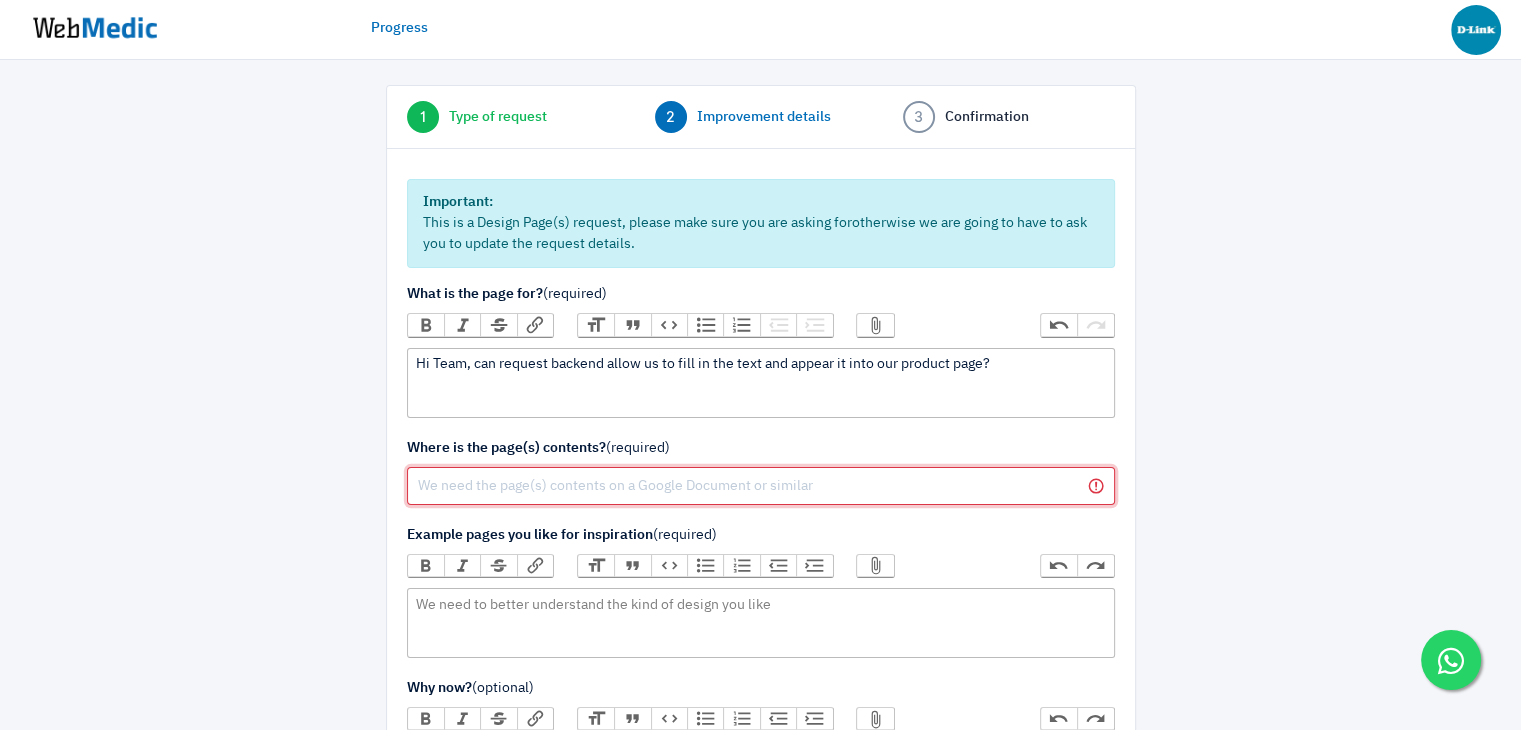 click at bounding box center [761, 486] 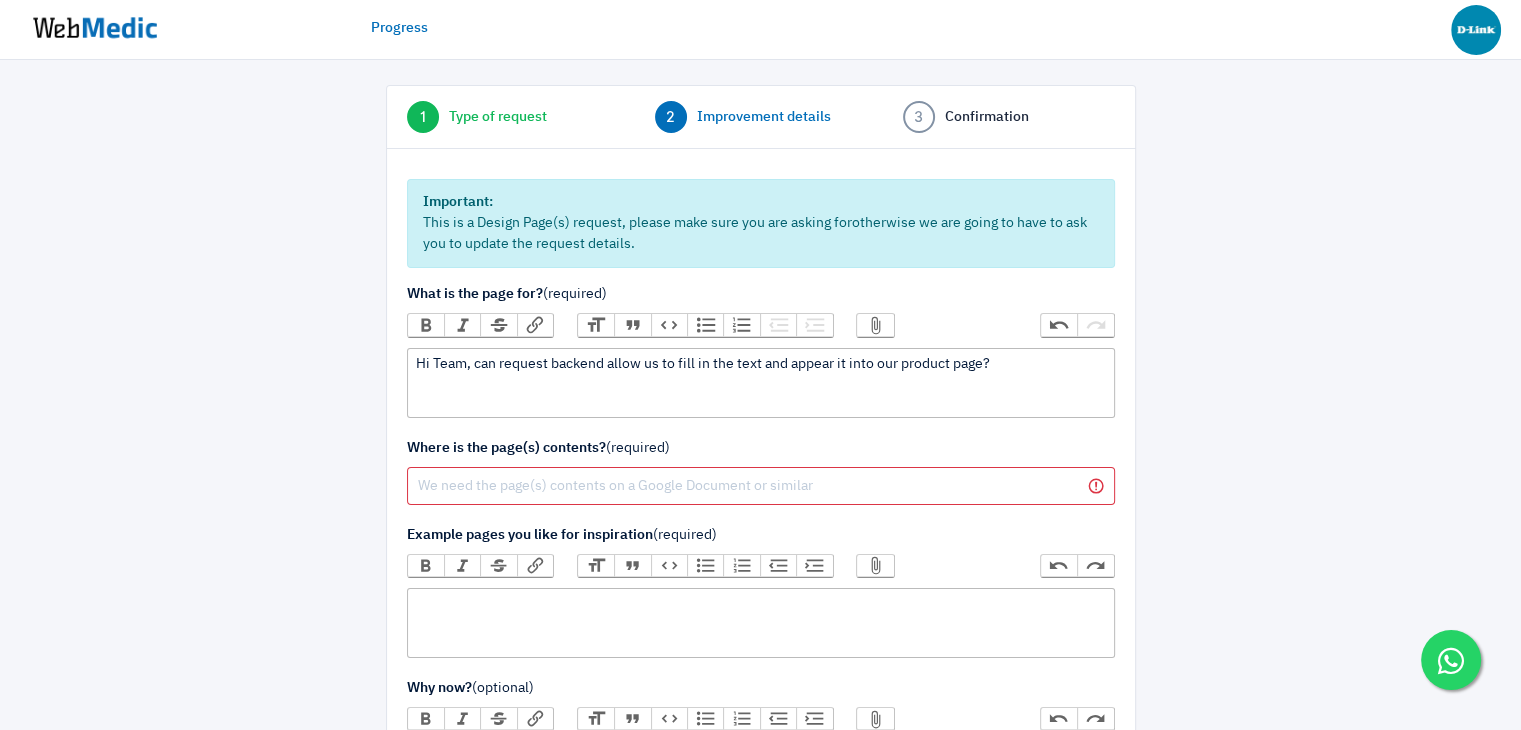 click 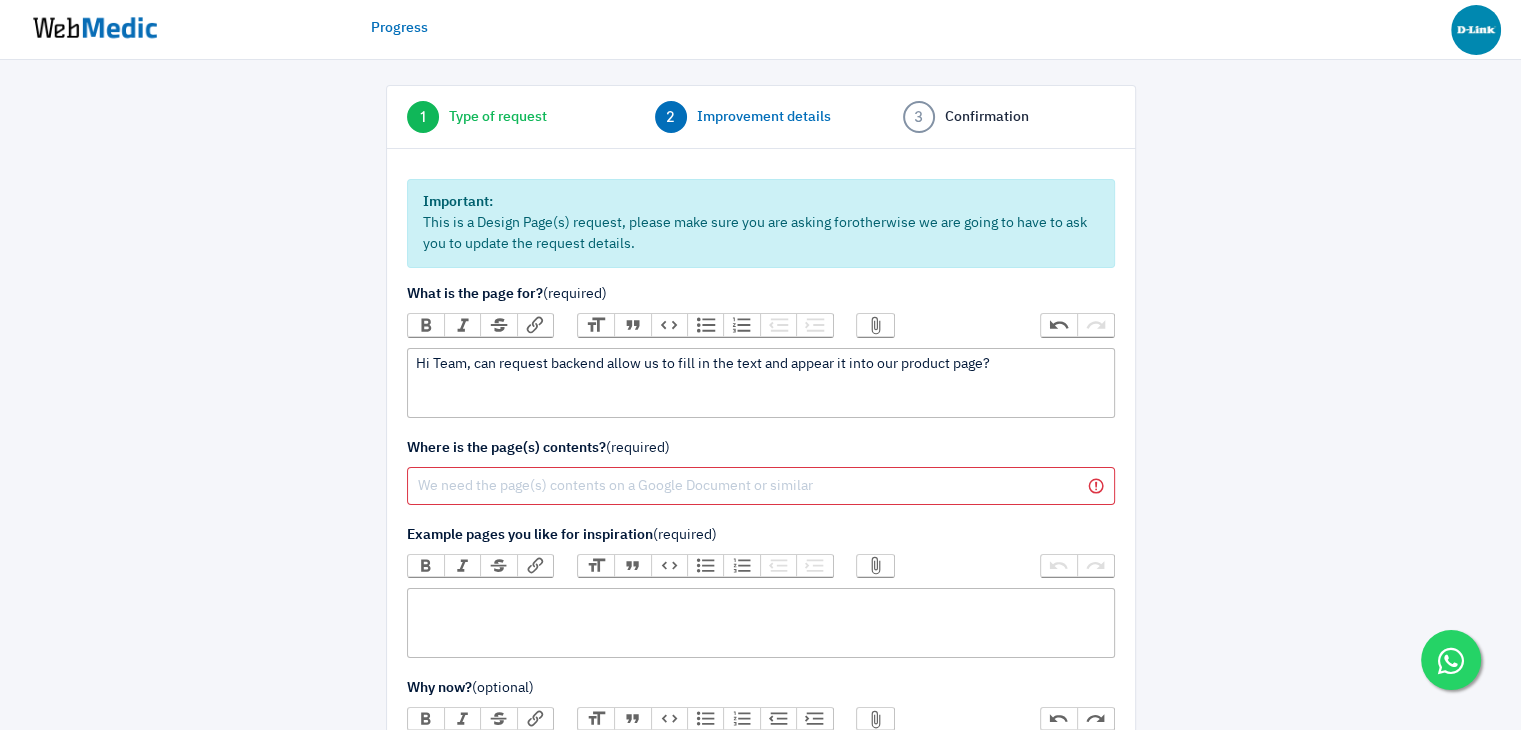 paste 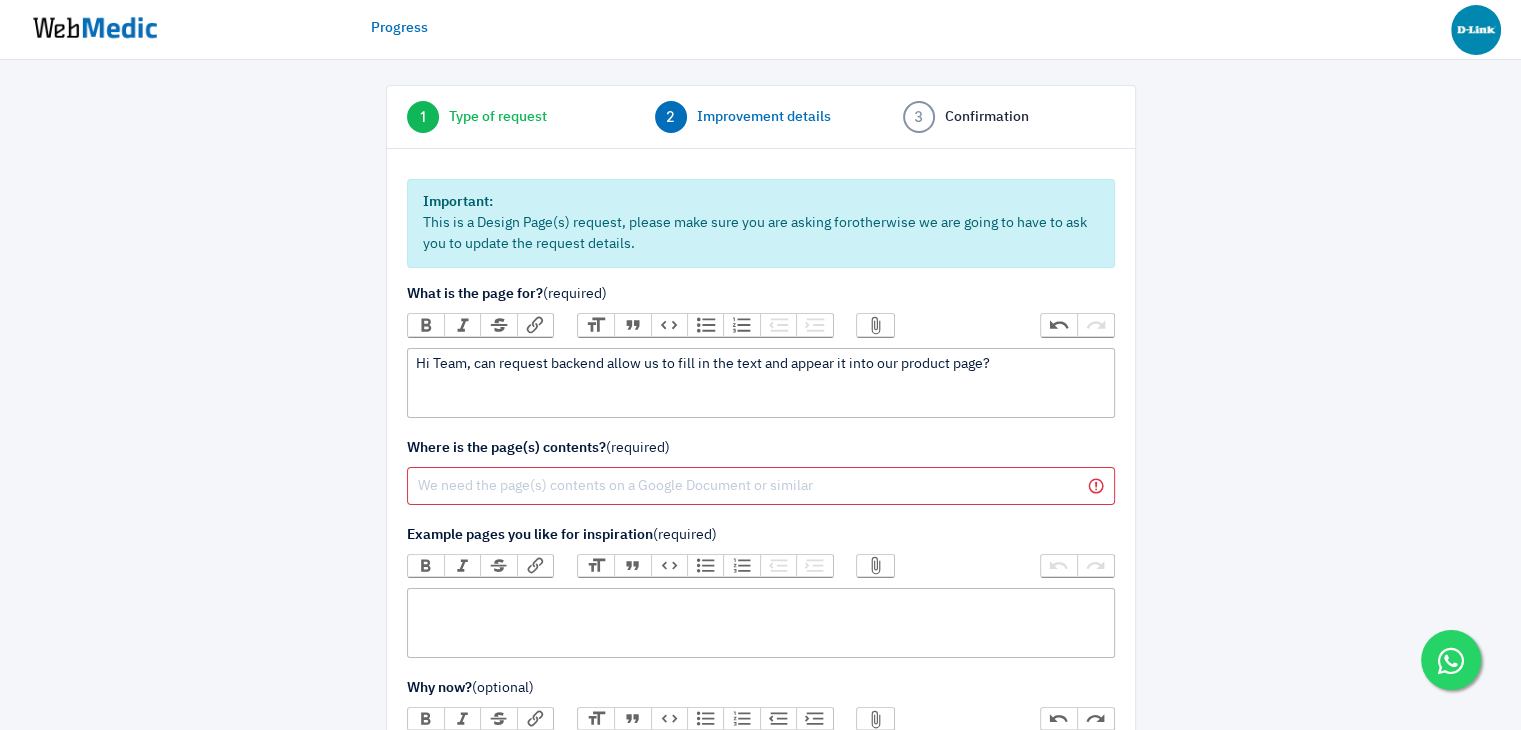 type 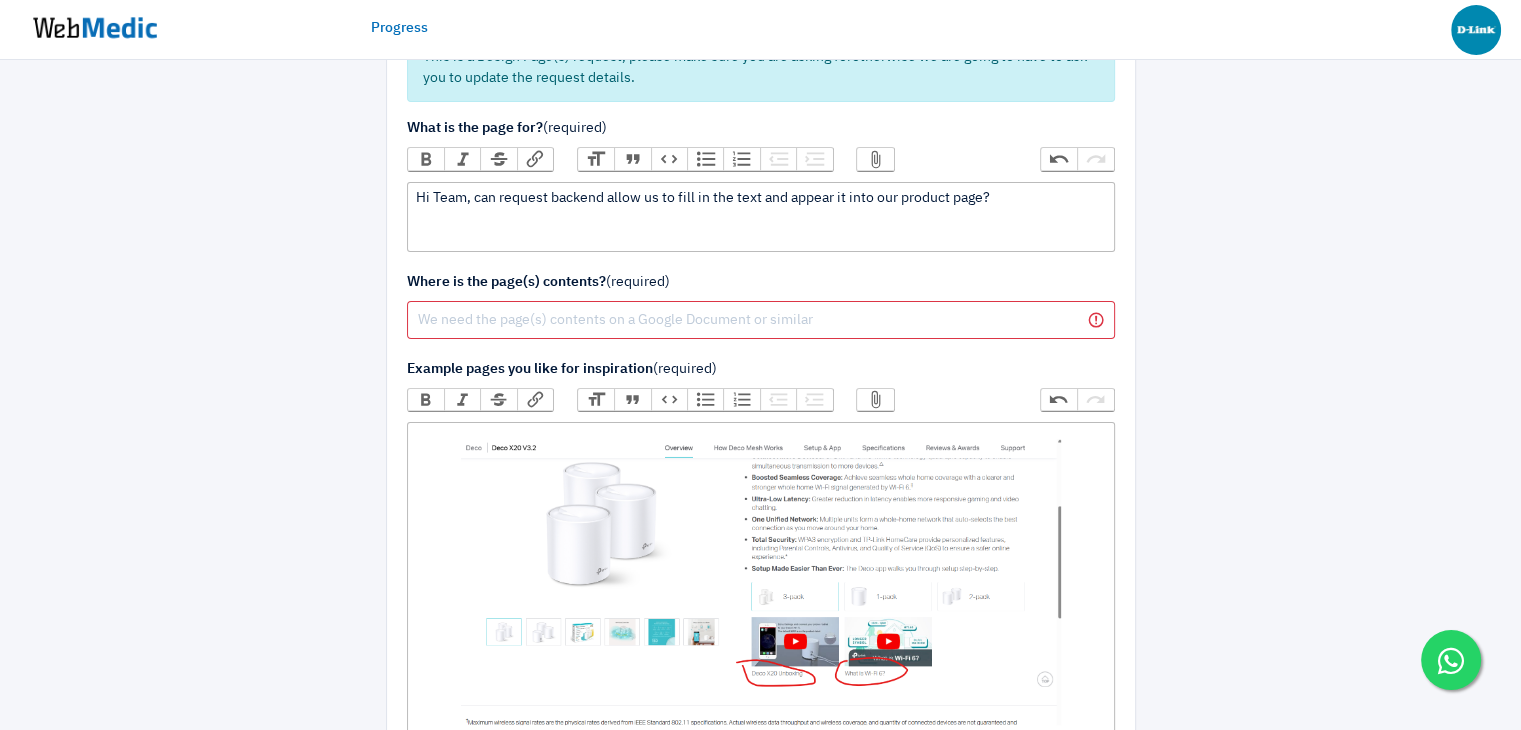 scroll, scrollTop: 300, scrollLeft: 0, axis: vertical 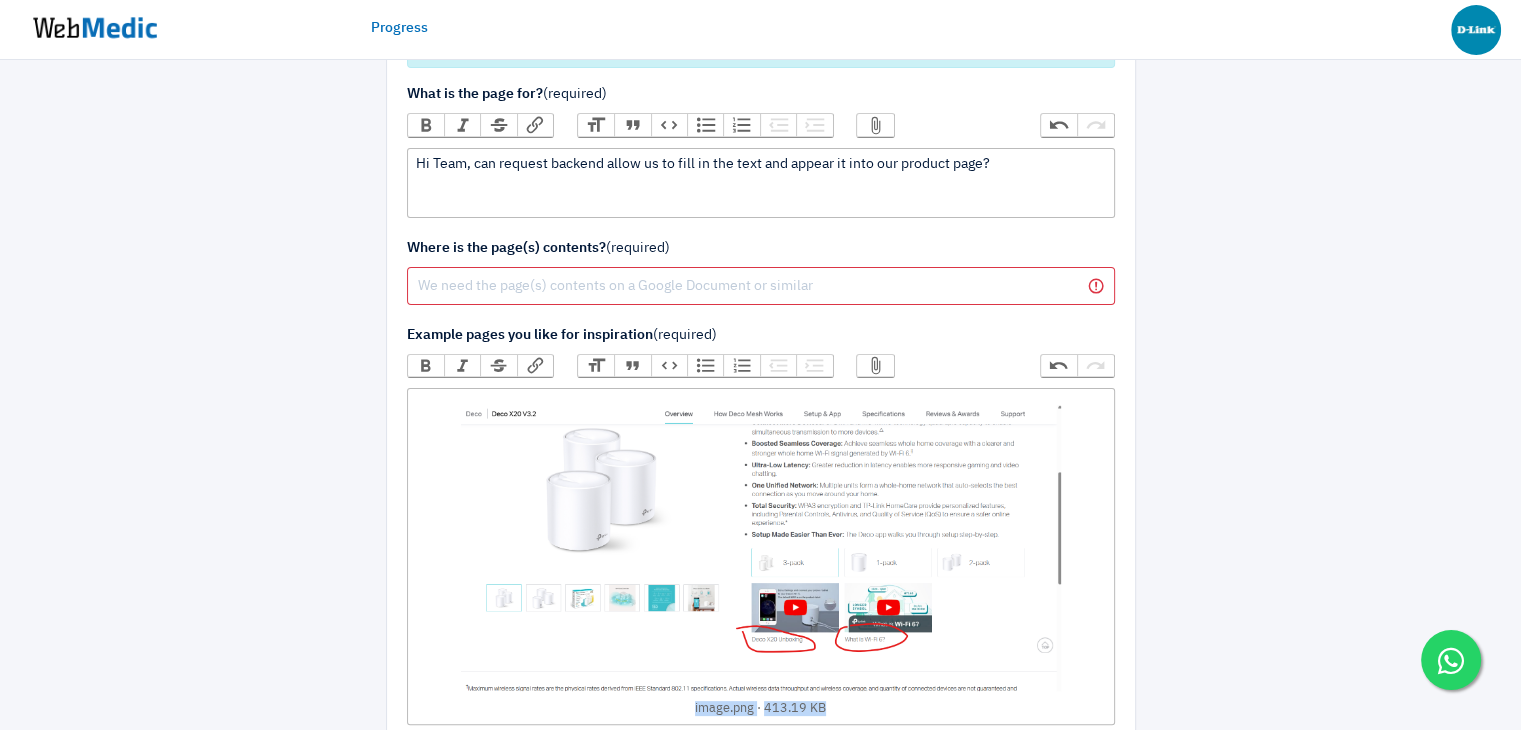 click 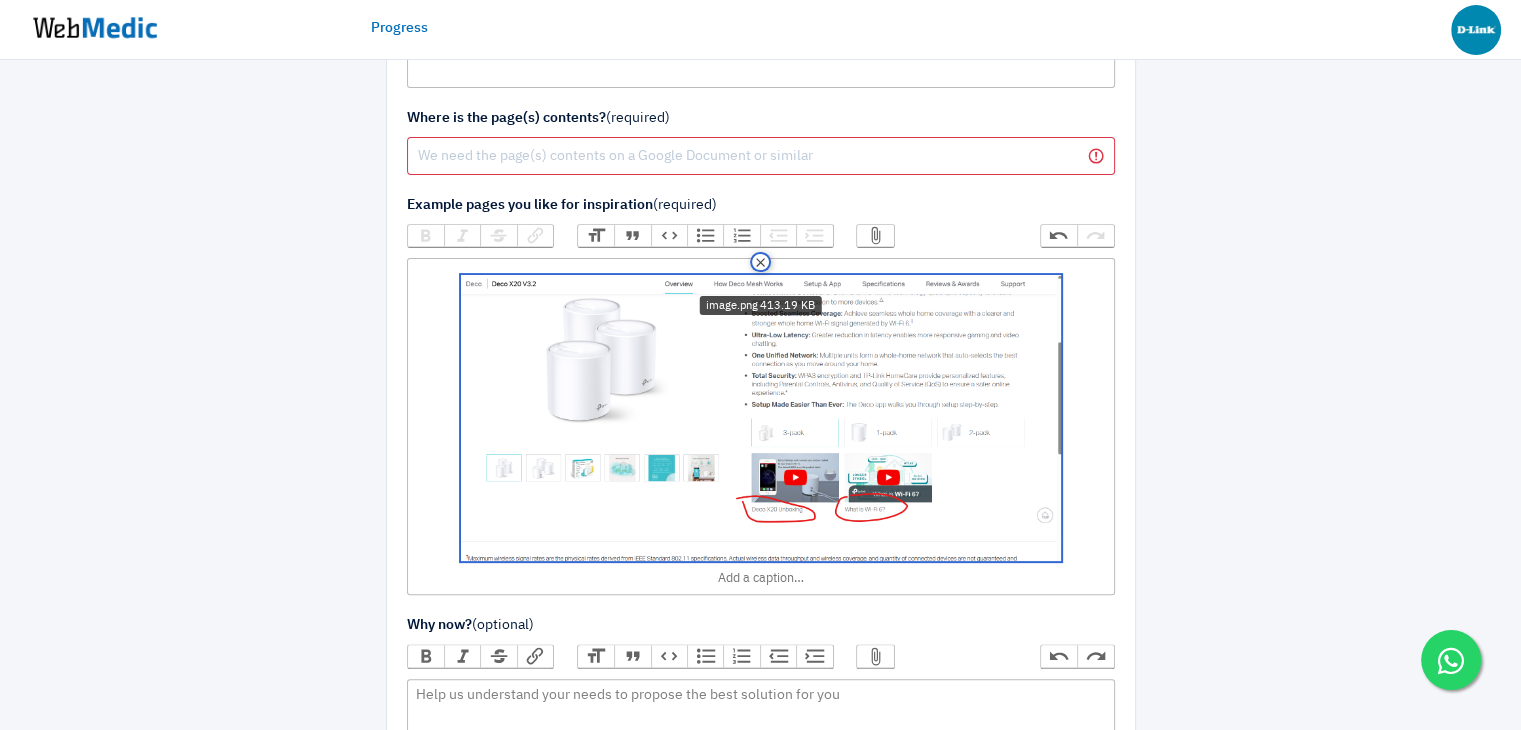scroll, scrollTop: 500, scrollLeft: 0, axis: vertical 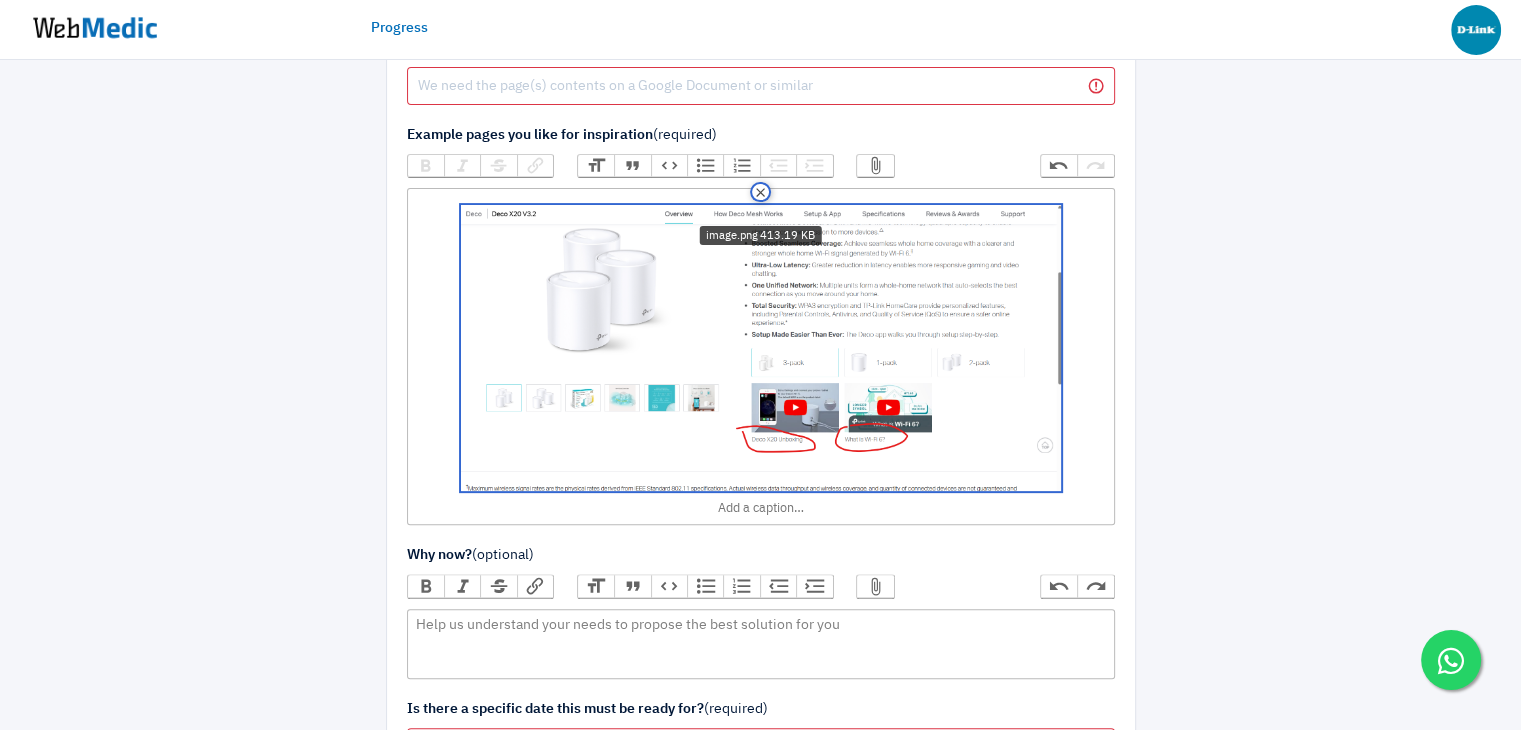 click on "image.png   413.19 KB Remove image.png 413.19 KB" 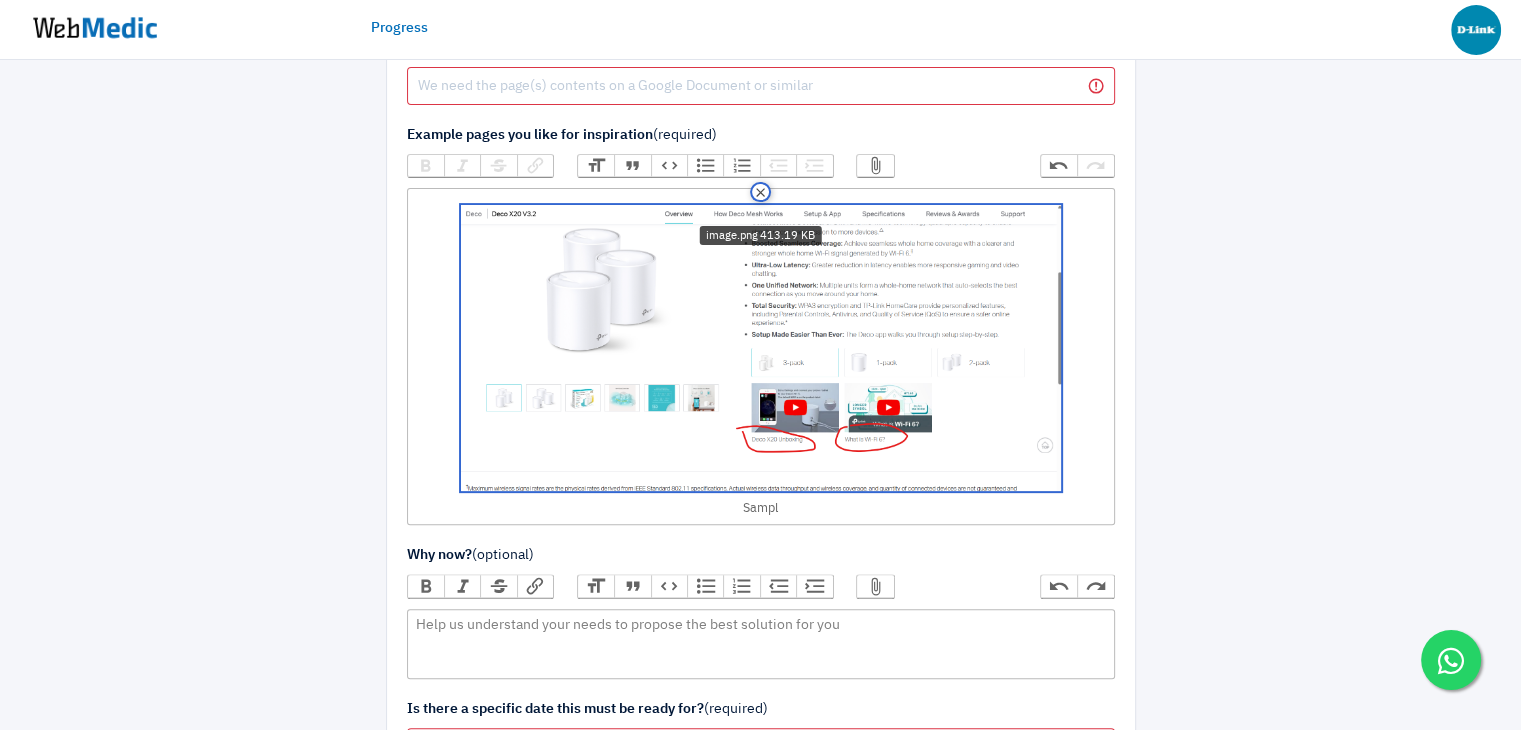 type on "Sample" 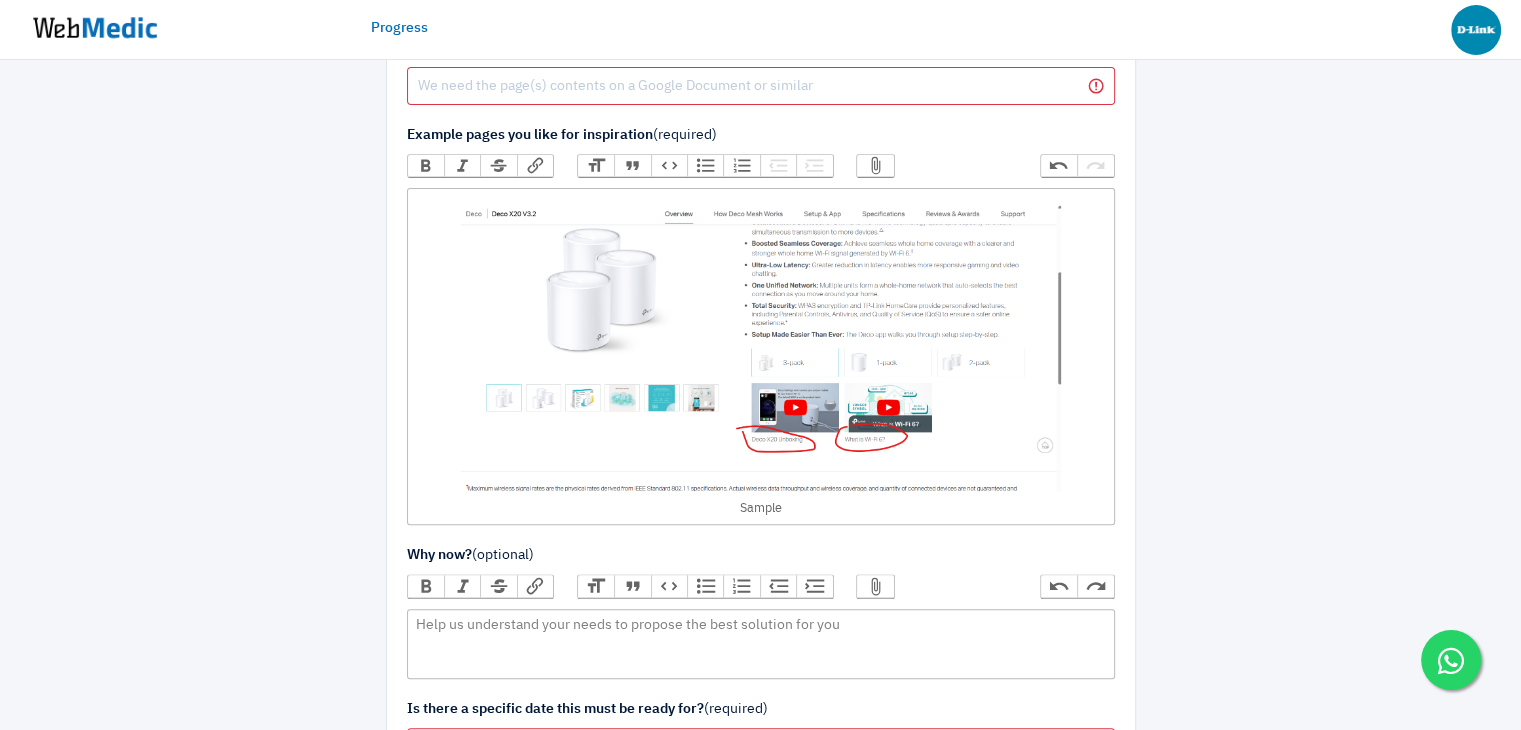 click on "Sample" 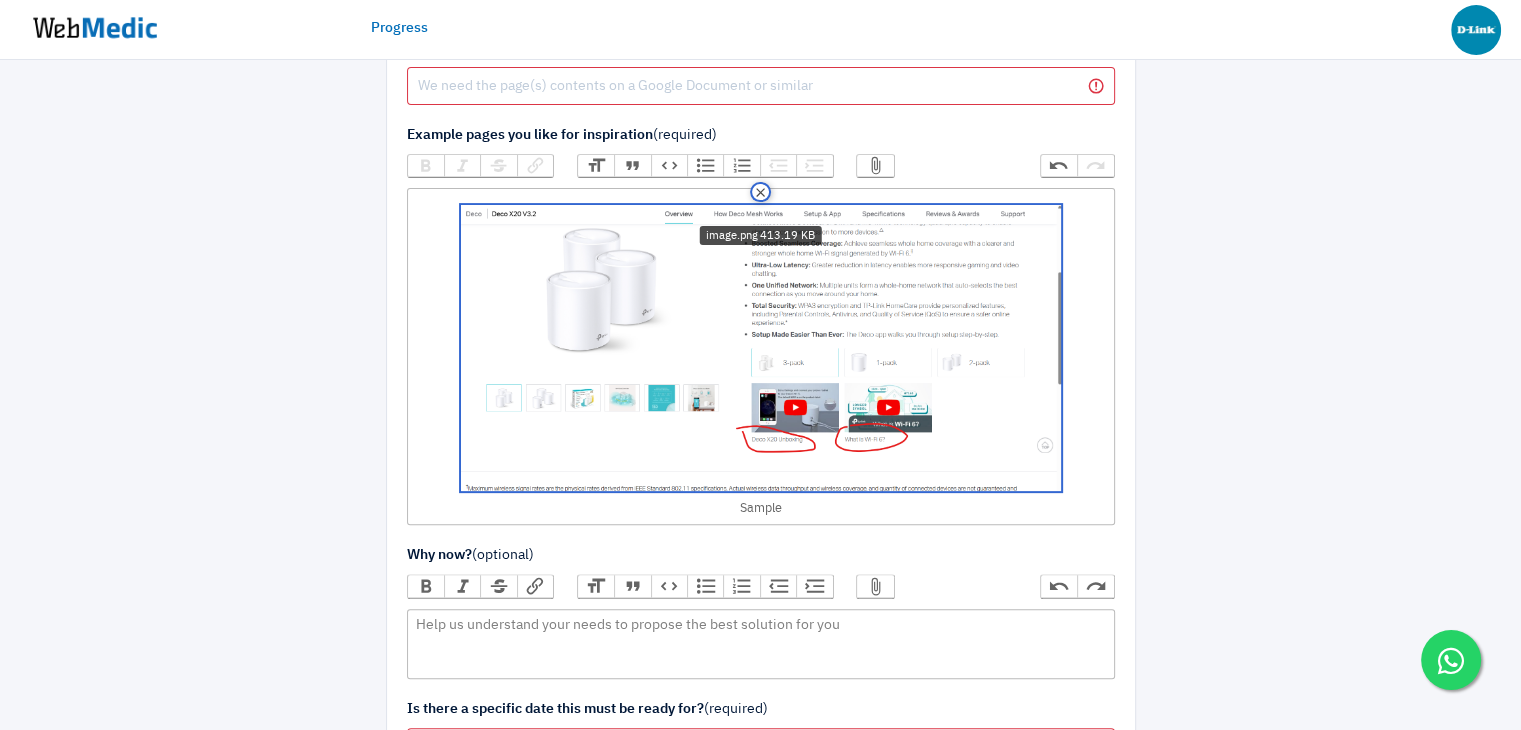 click on "Sample" 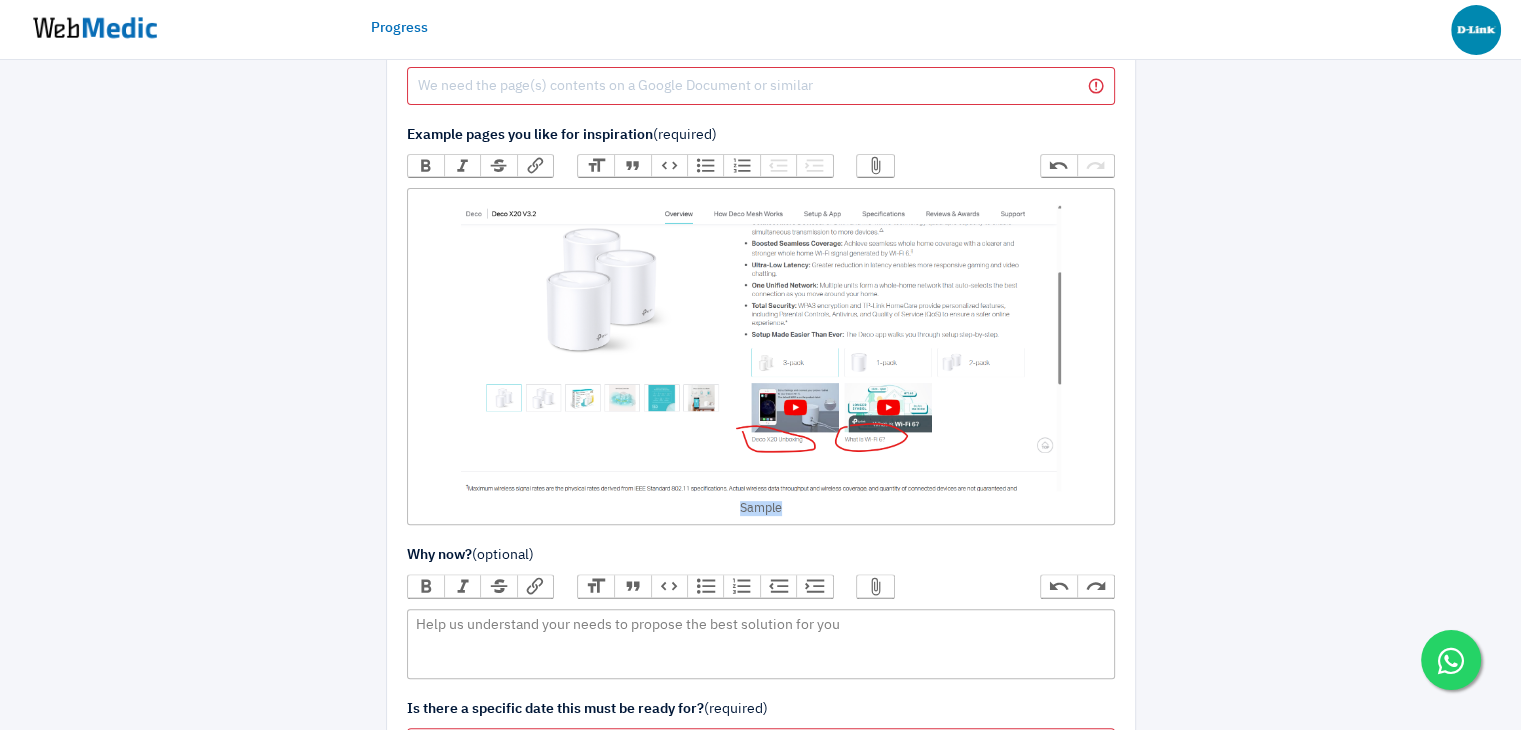 click on "Sample" 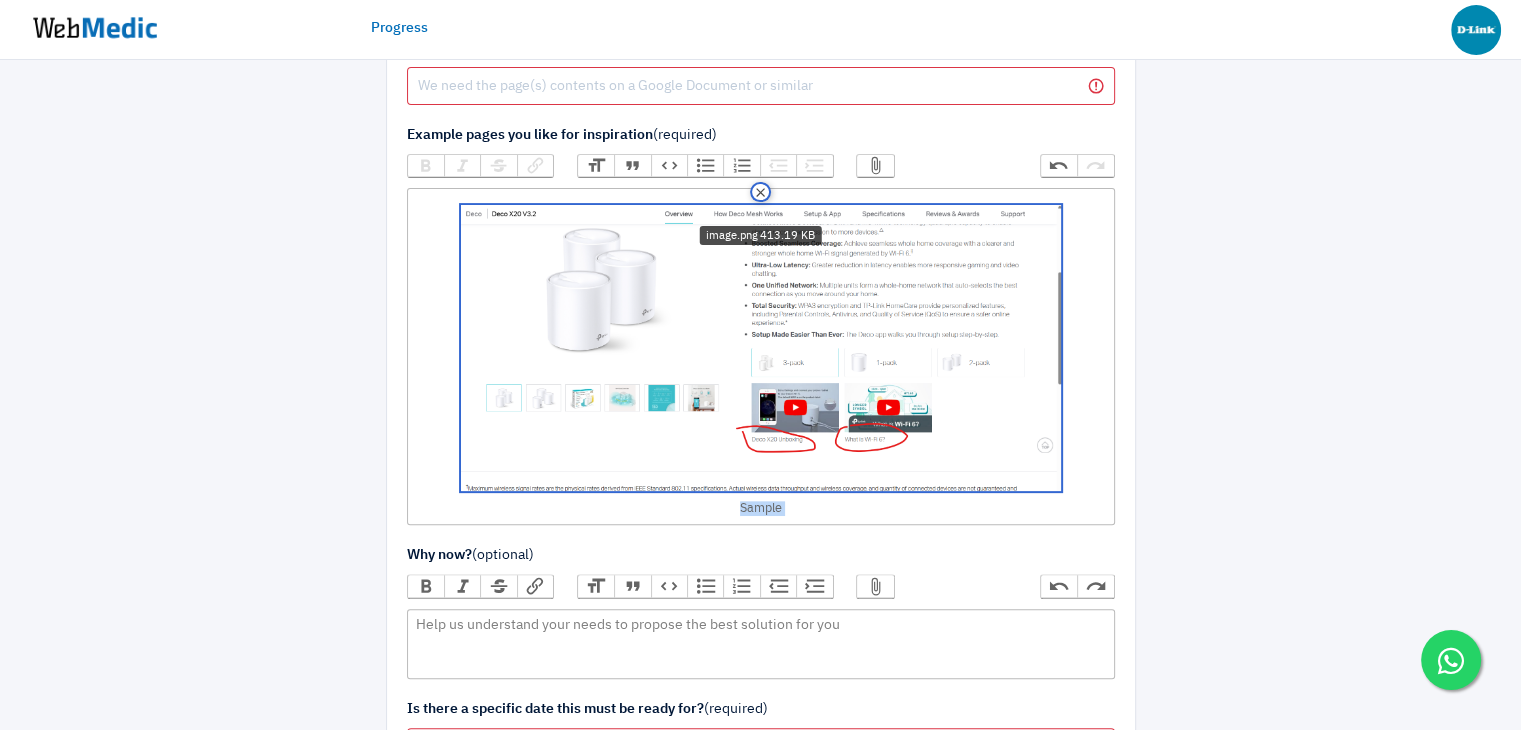 click on "Sample Sample Sample Remove image.png 413.19 KB" 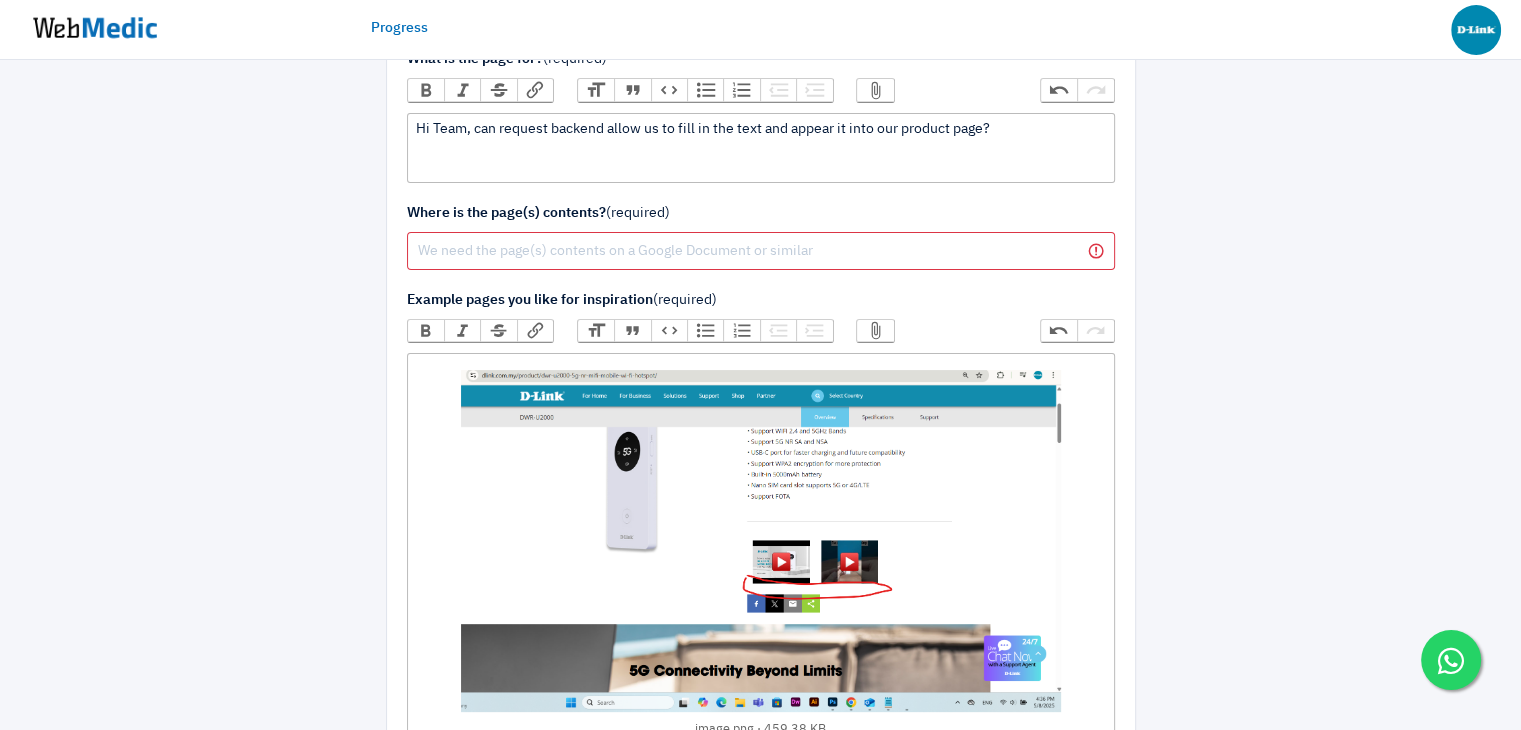 scroll, scrollTop: 300, scrollLeft: 0, axis: vertical 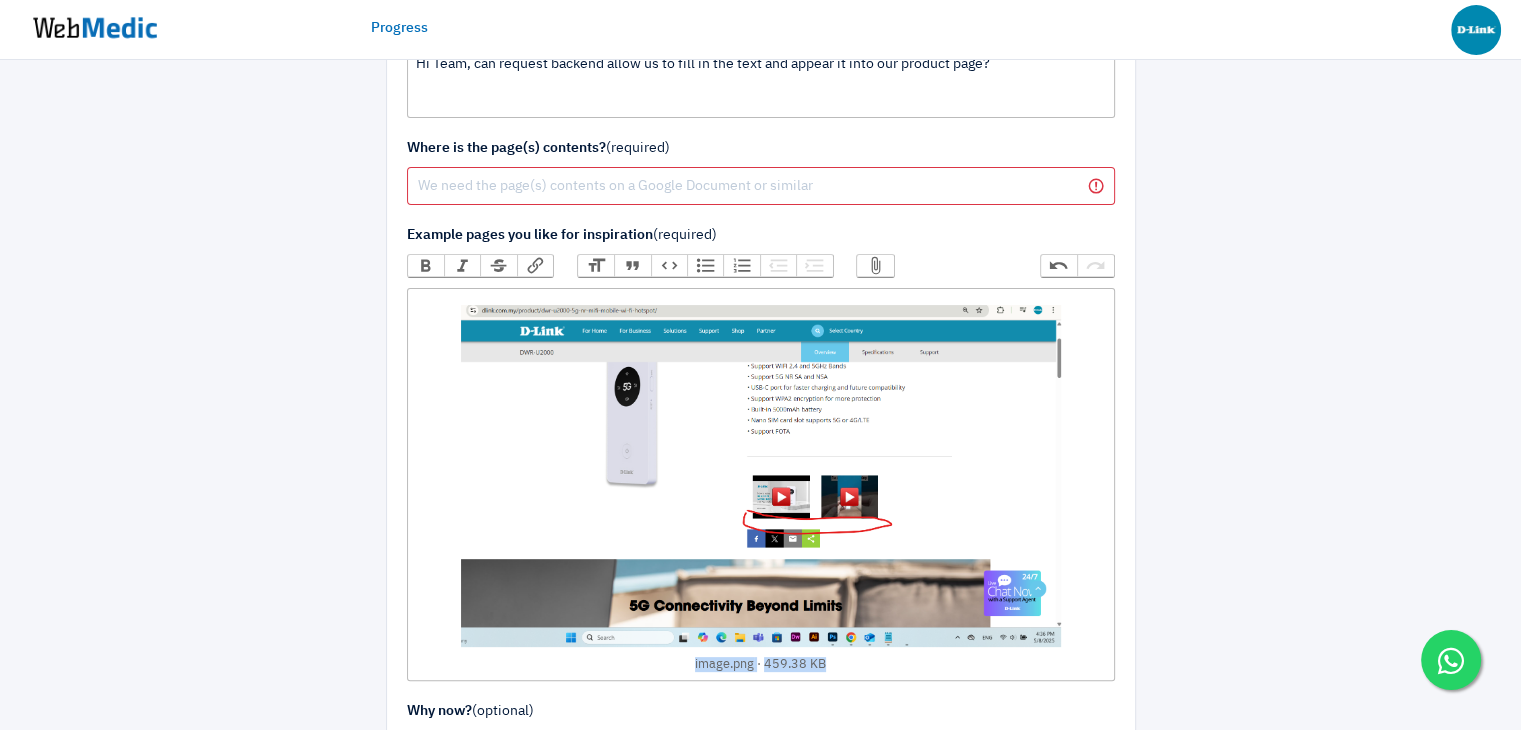 click 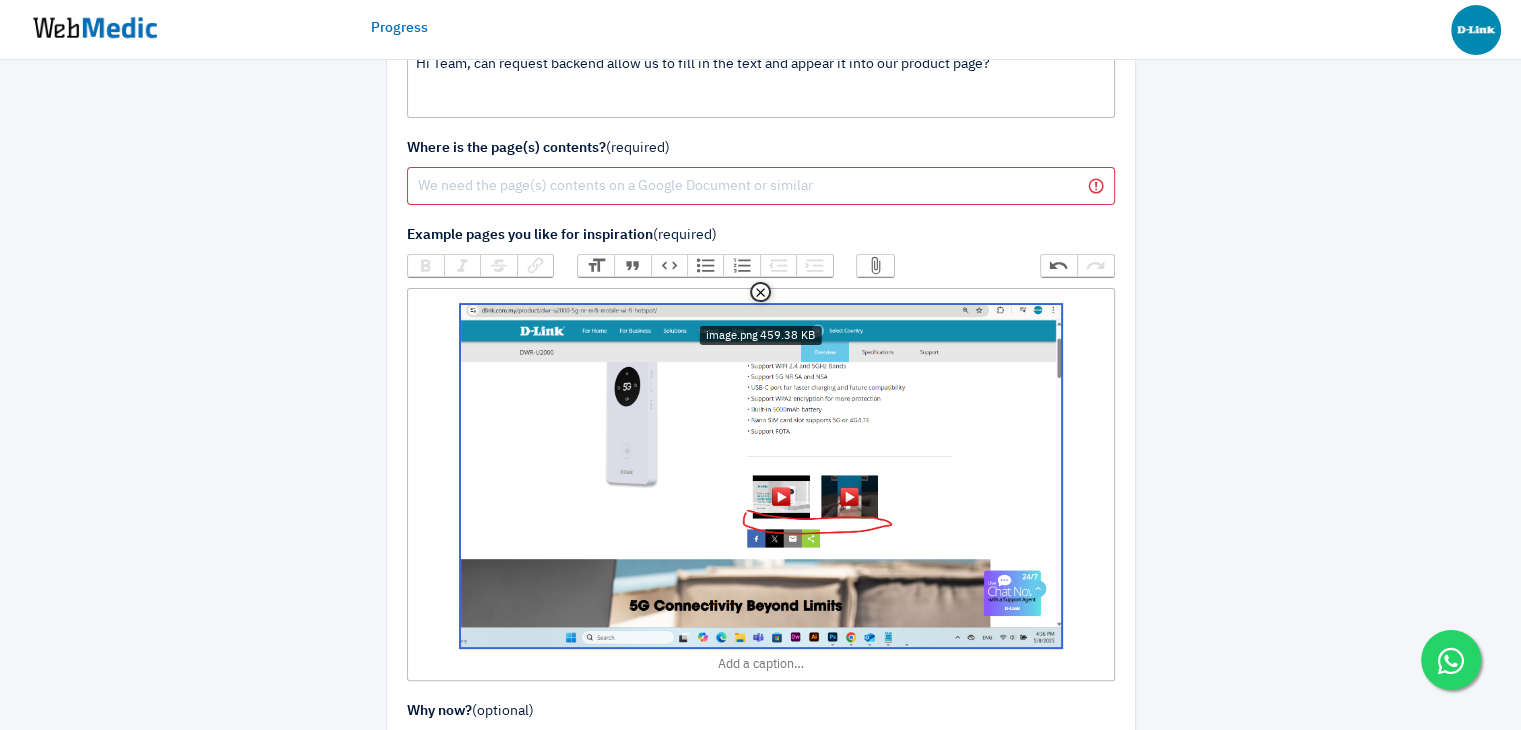 click on "Remove" 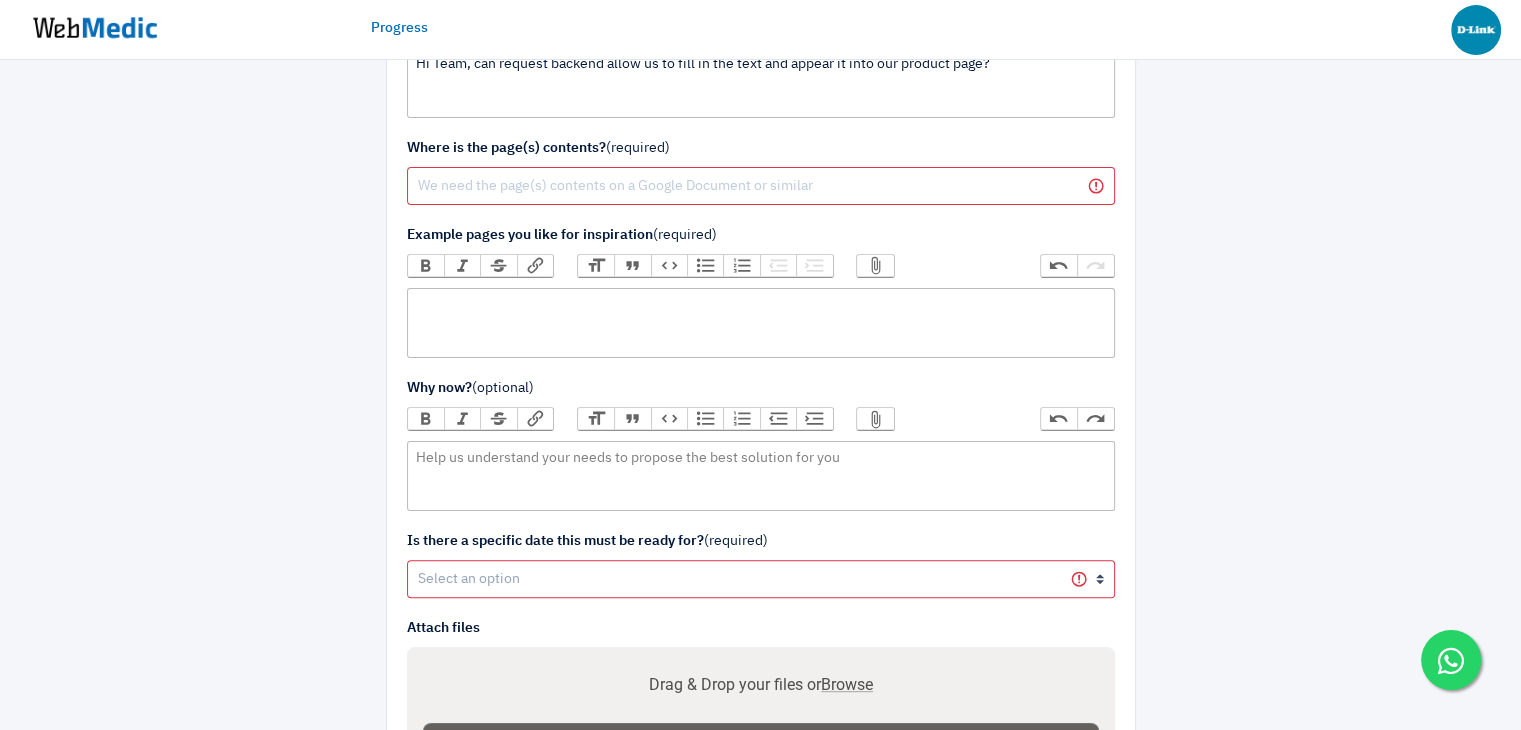 click 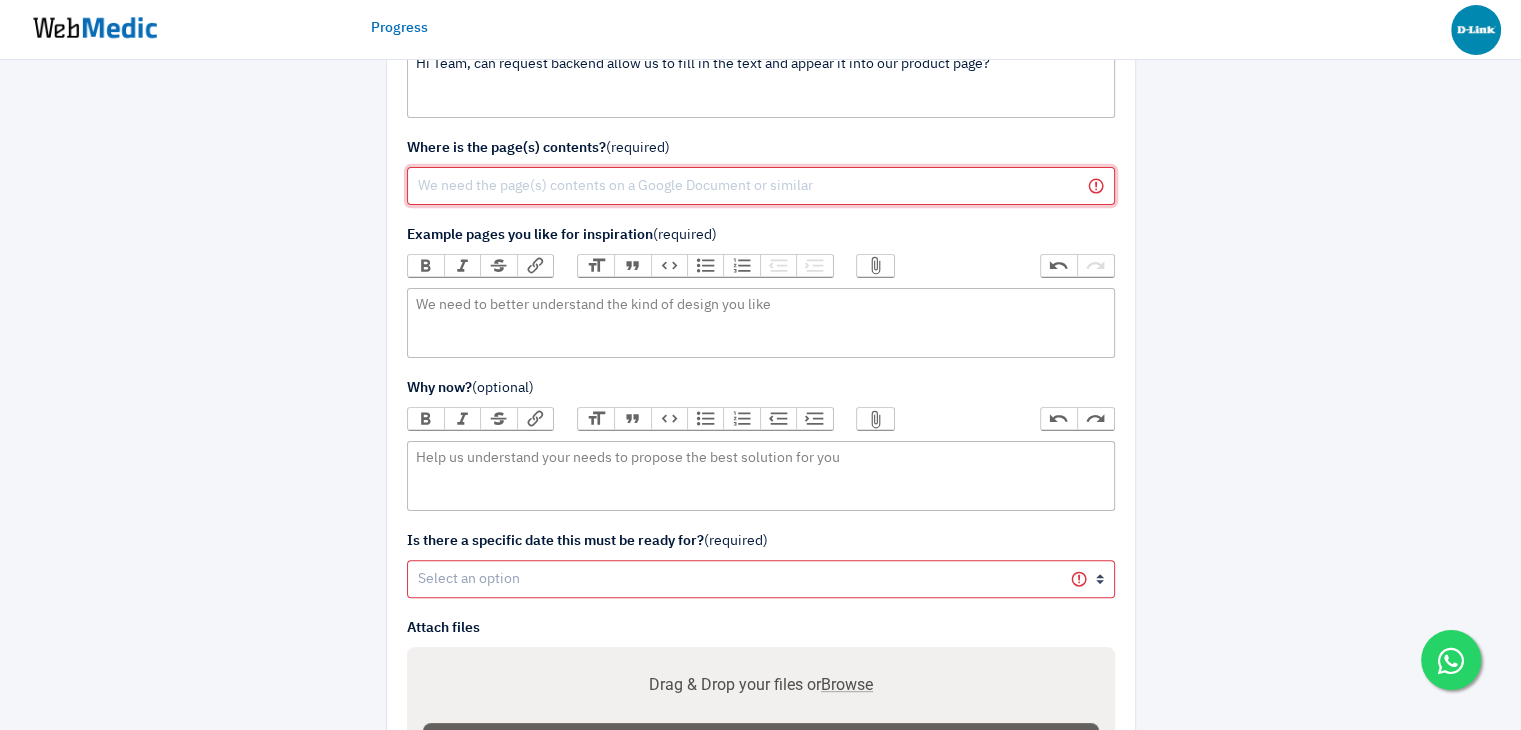 click at bounding box center (761, 186) 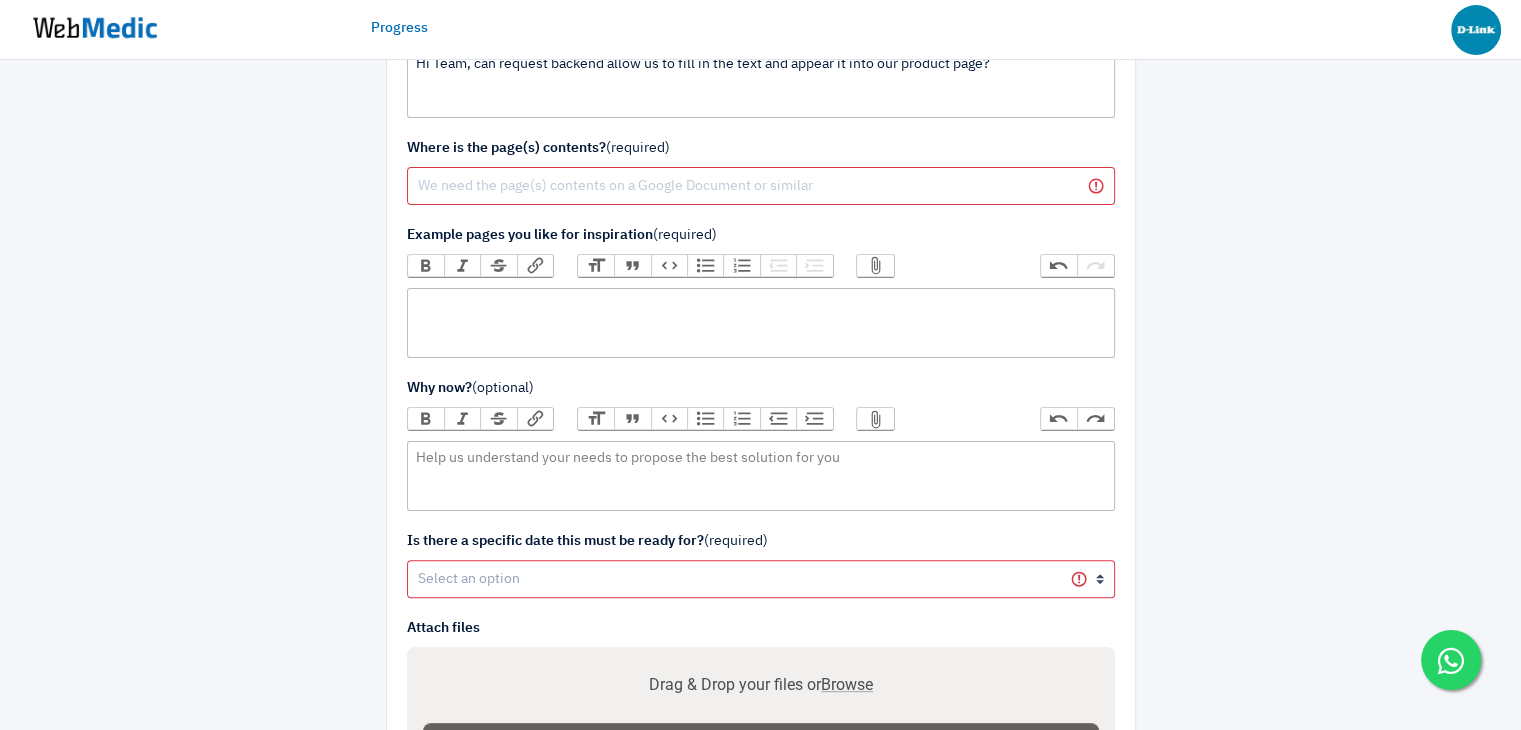 click 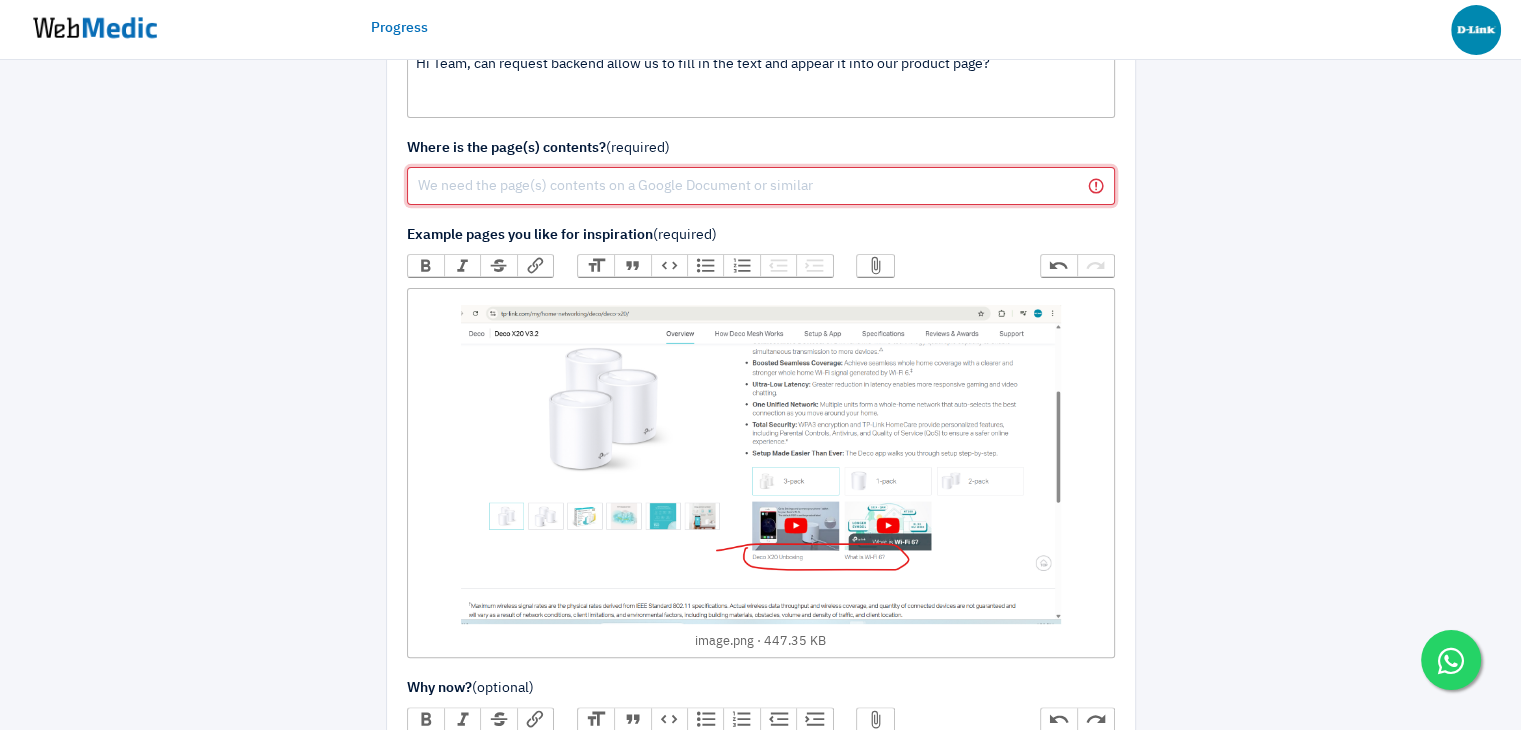 click at bounding box center [761, 186] 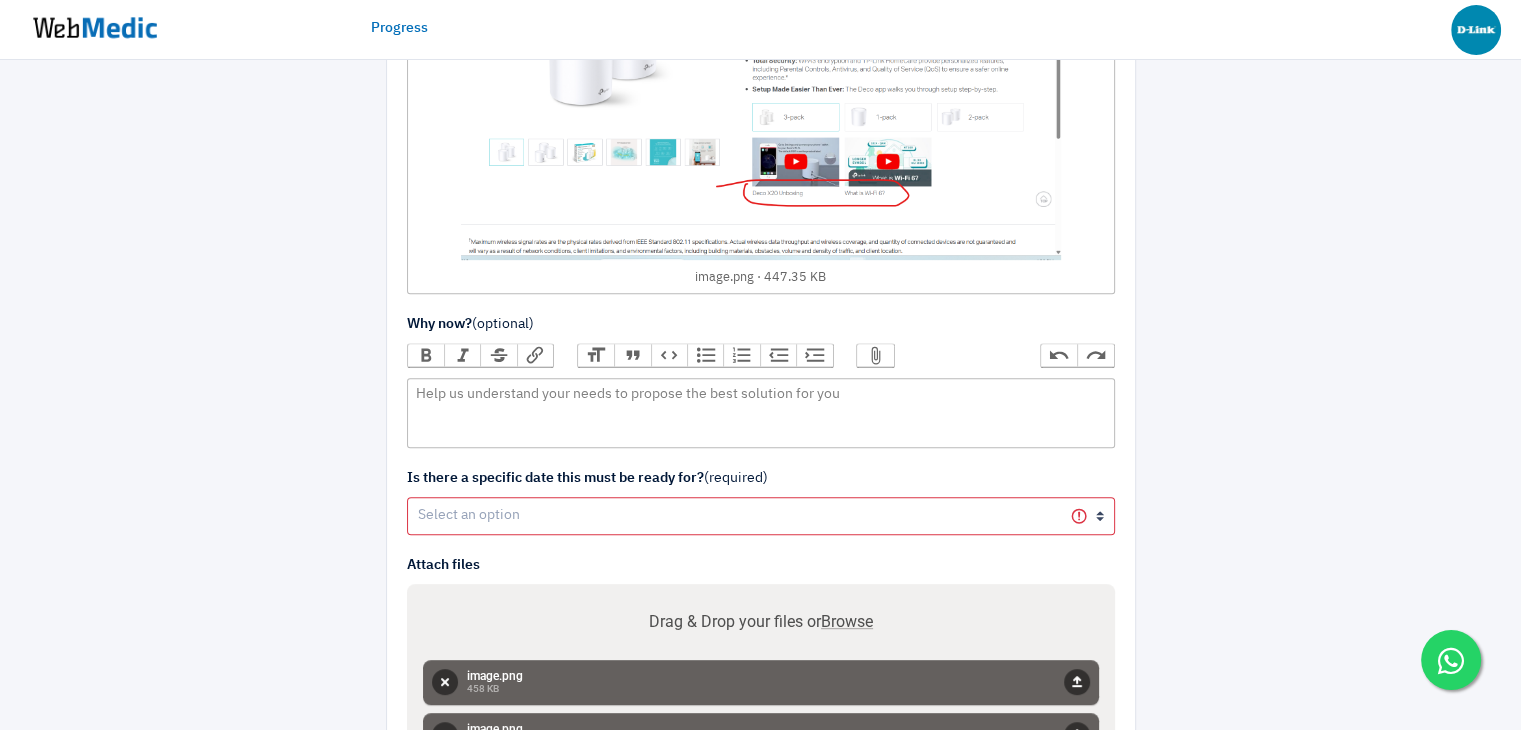 scroll, scrollTop: 800, scrollLeft: 0, axis: vertical 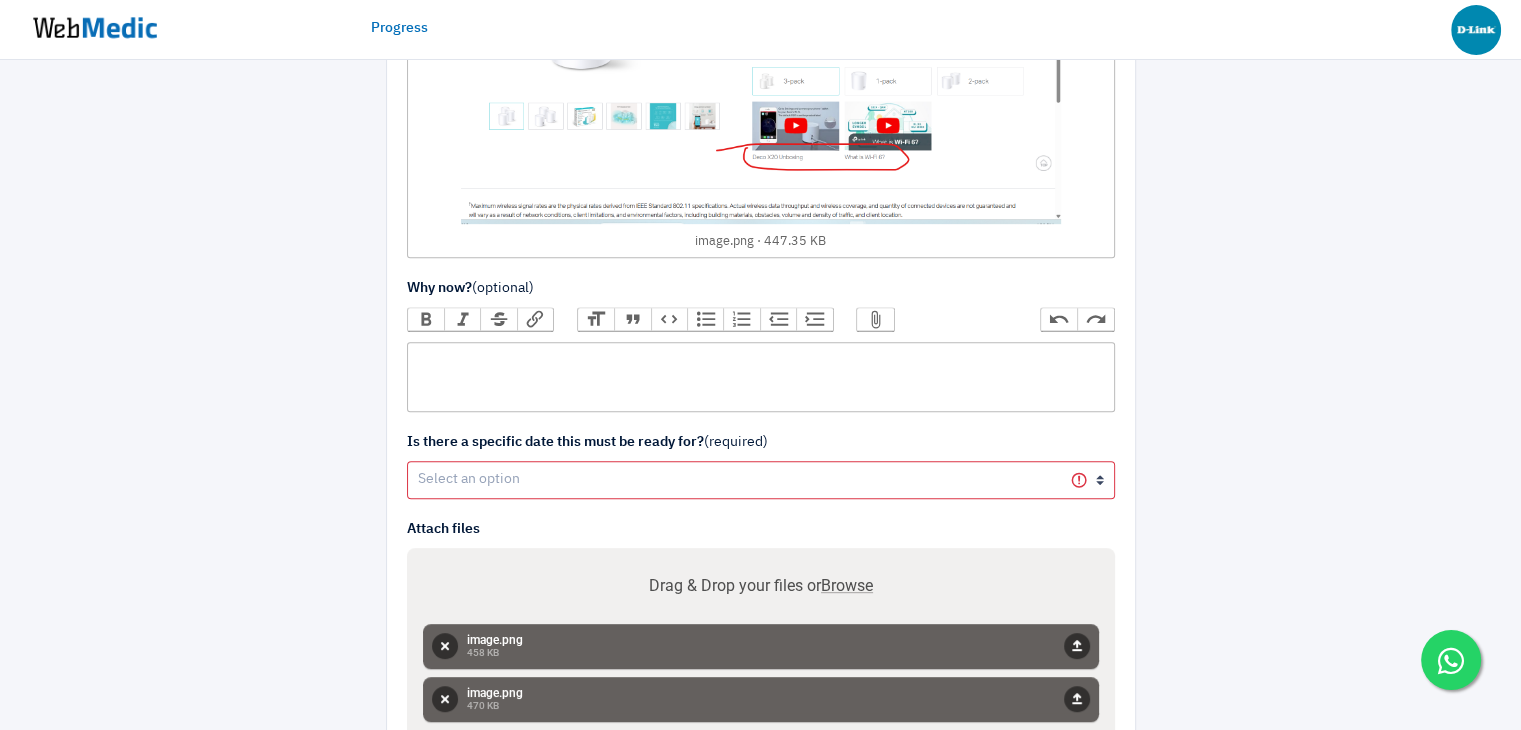 click 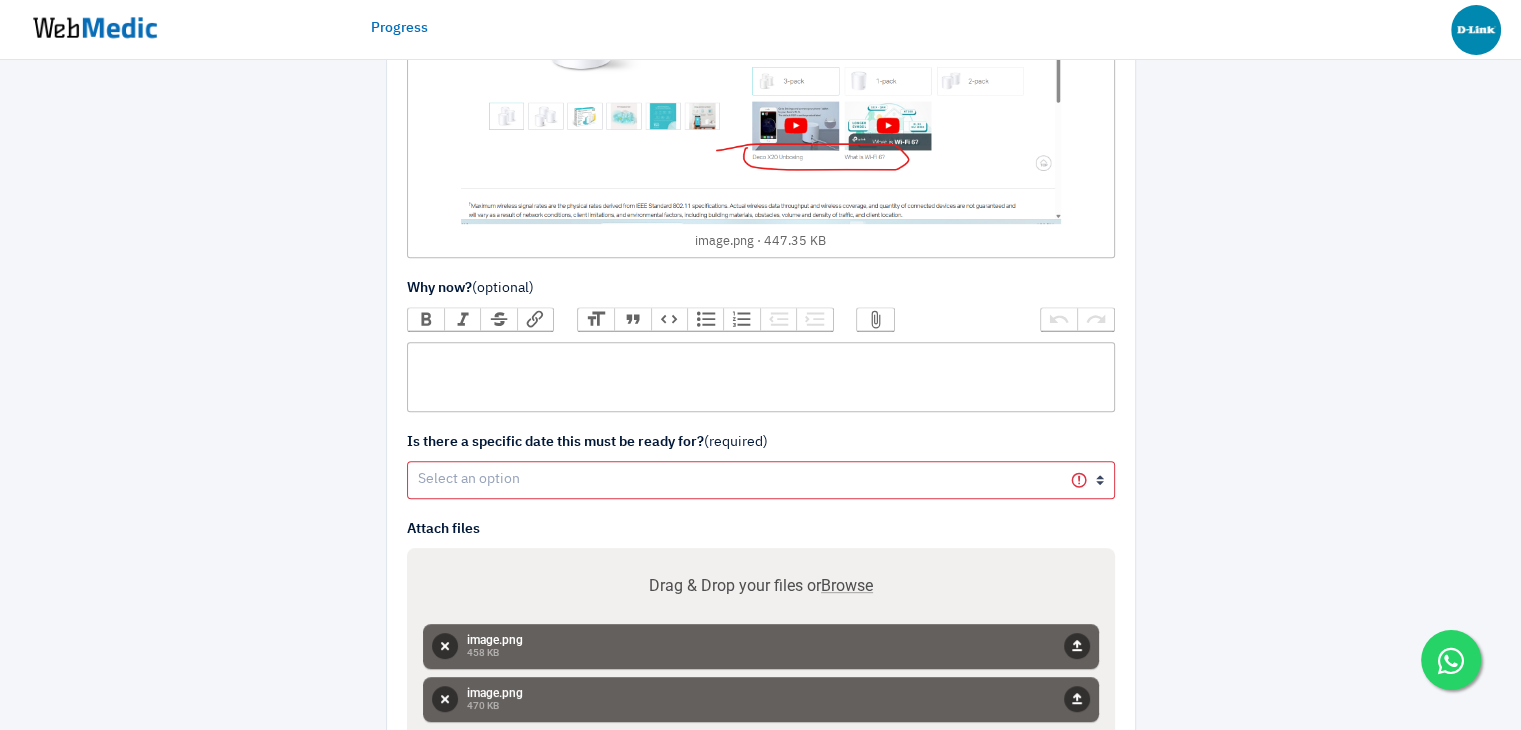 scroll, scrollTop: 996, scrollLeft: 0, axis: vertical 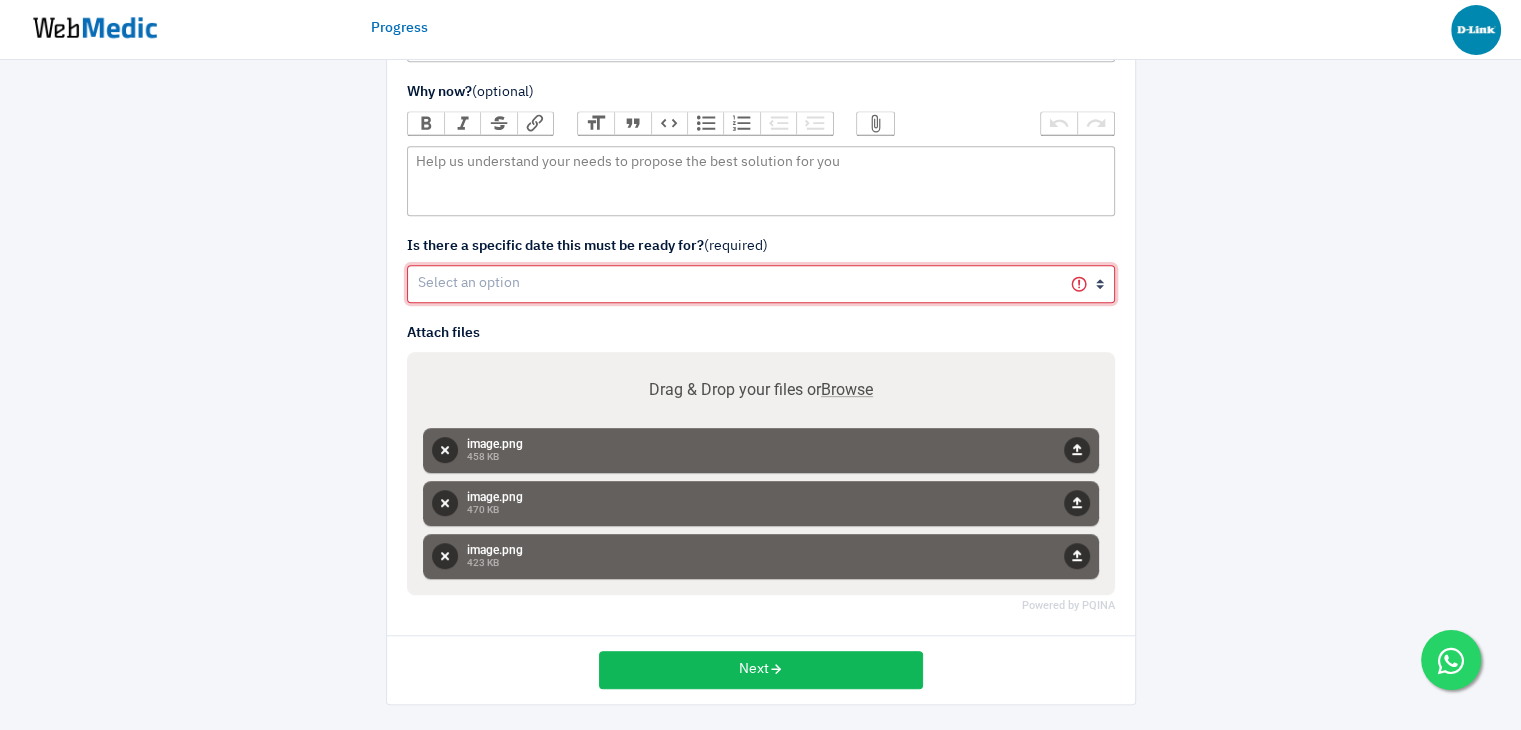 click on "Yes   No" at bounding box center [761, 284] 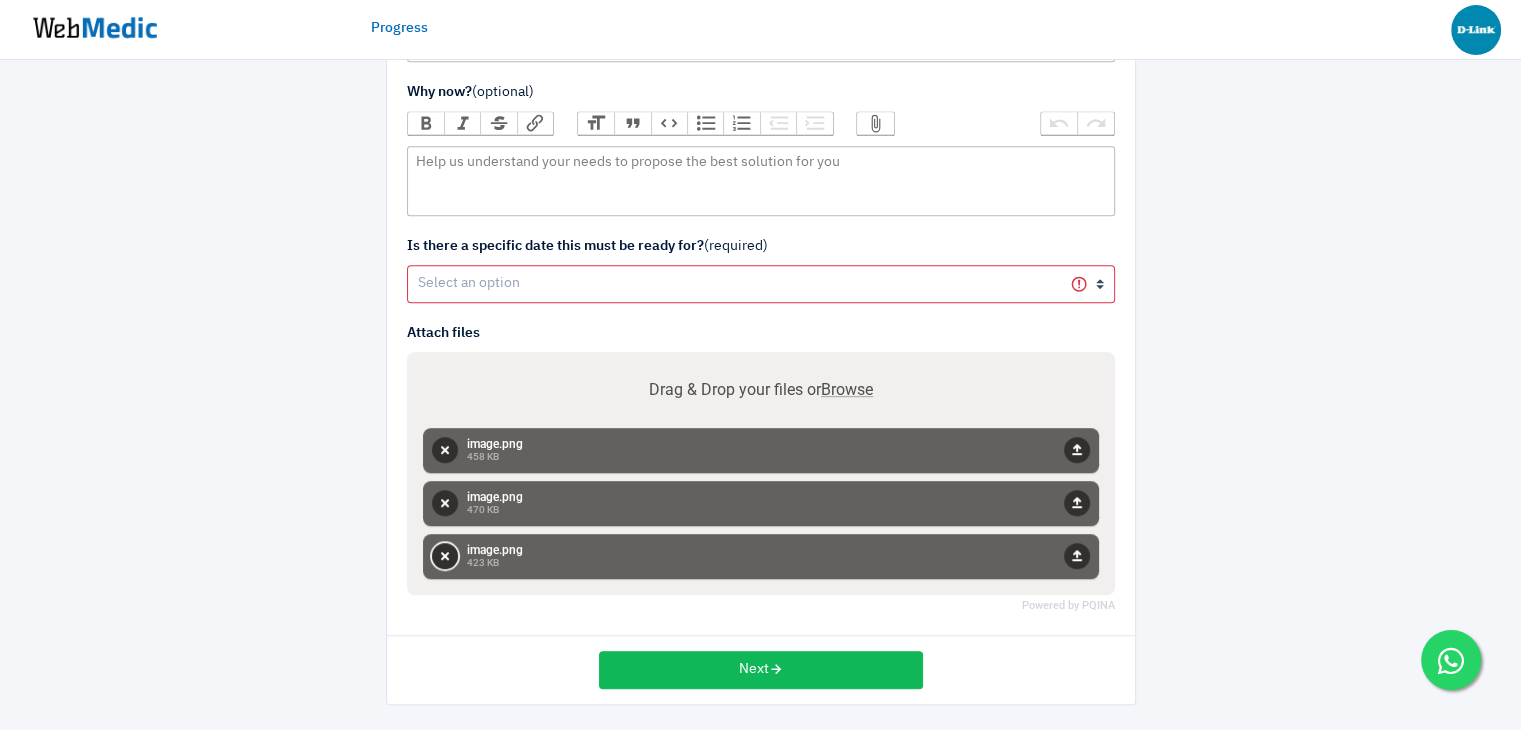 click on "Remove" at bounding box center [445, 556] 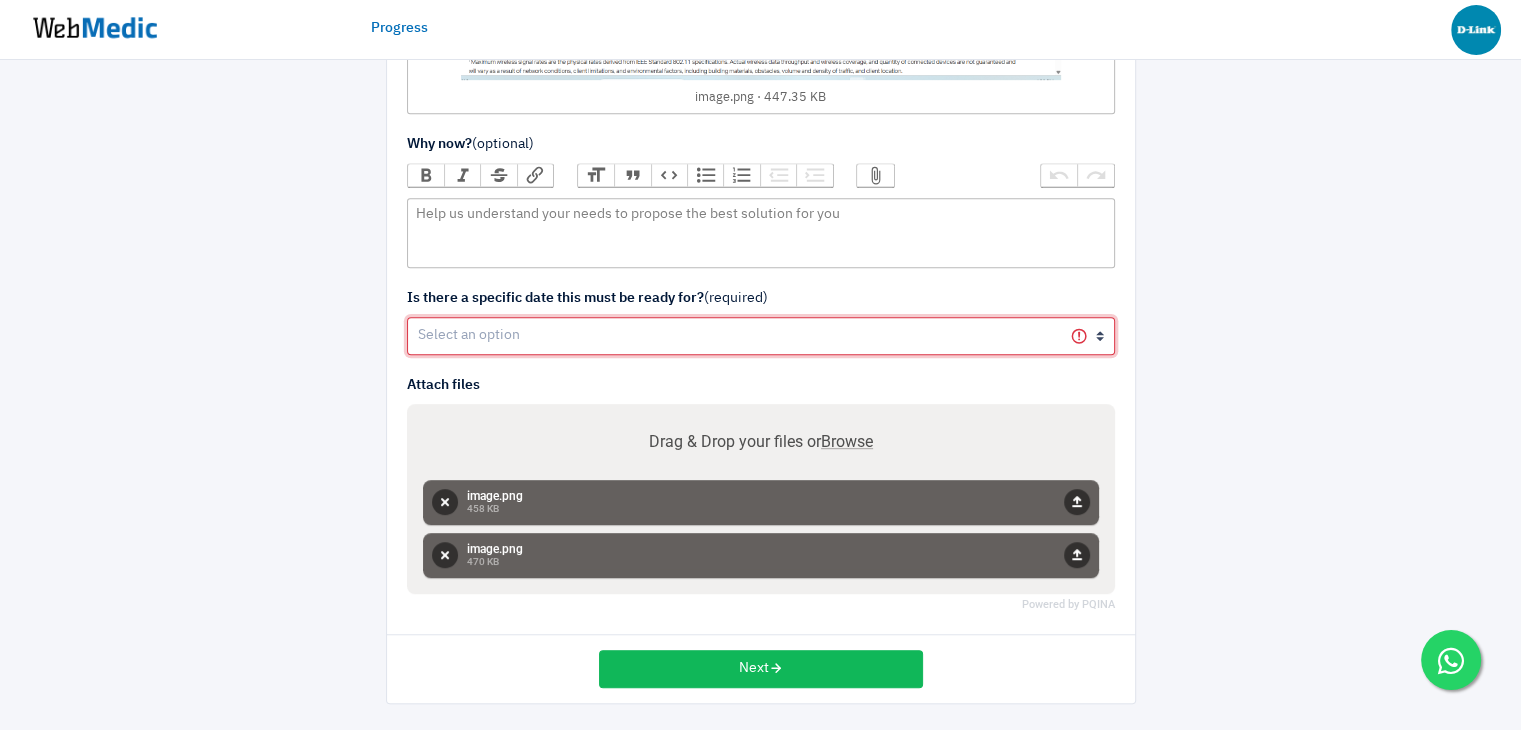 click on "Yes   No" at bounding box center (761, 336) 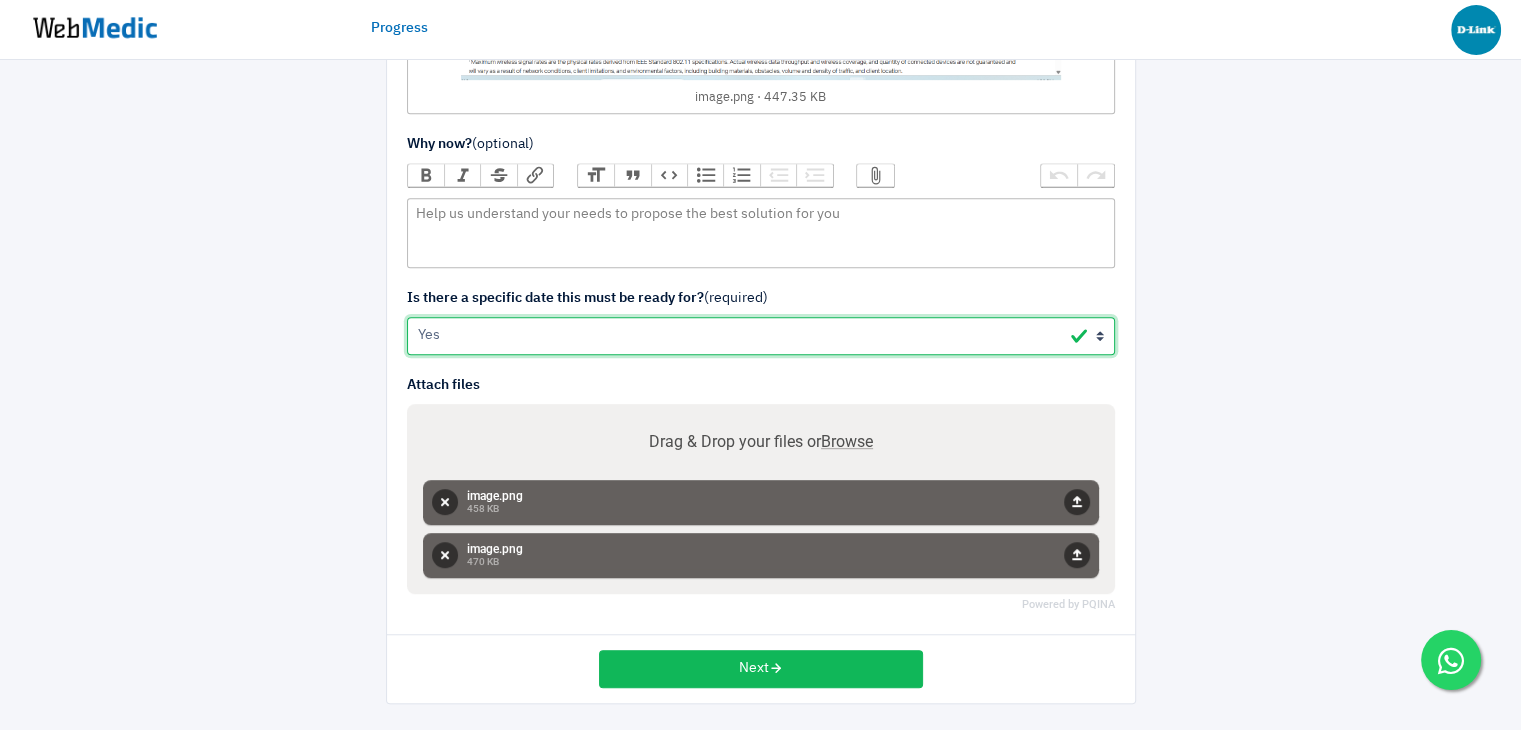 click on "Yes   No" at bounding box center [761, 336] 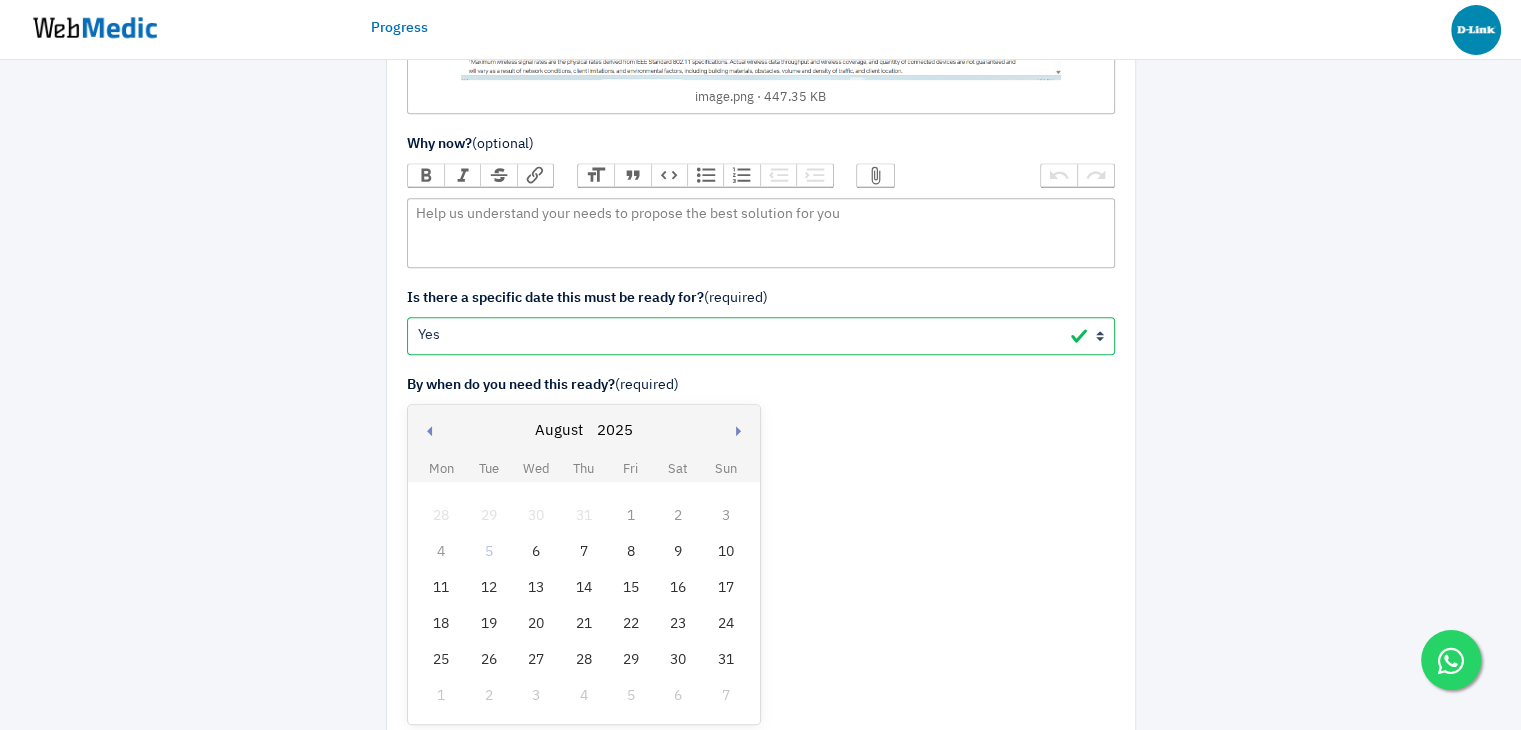 click on "10" at bounding box center (726, 552) 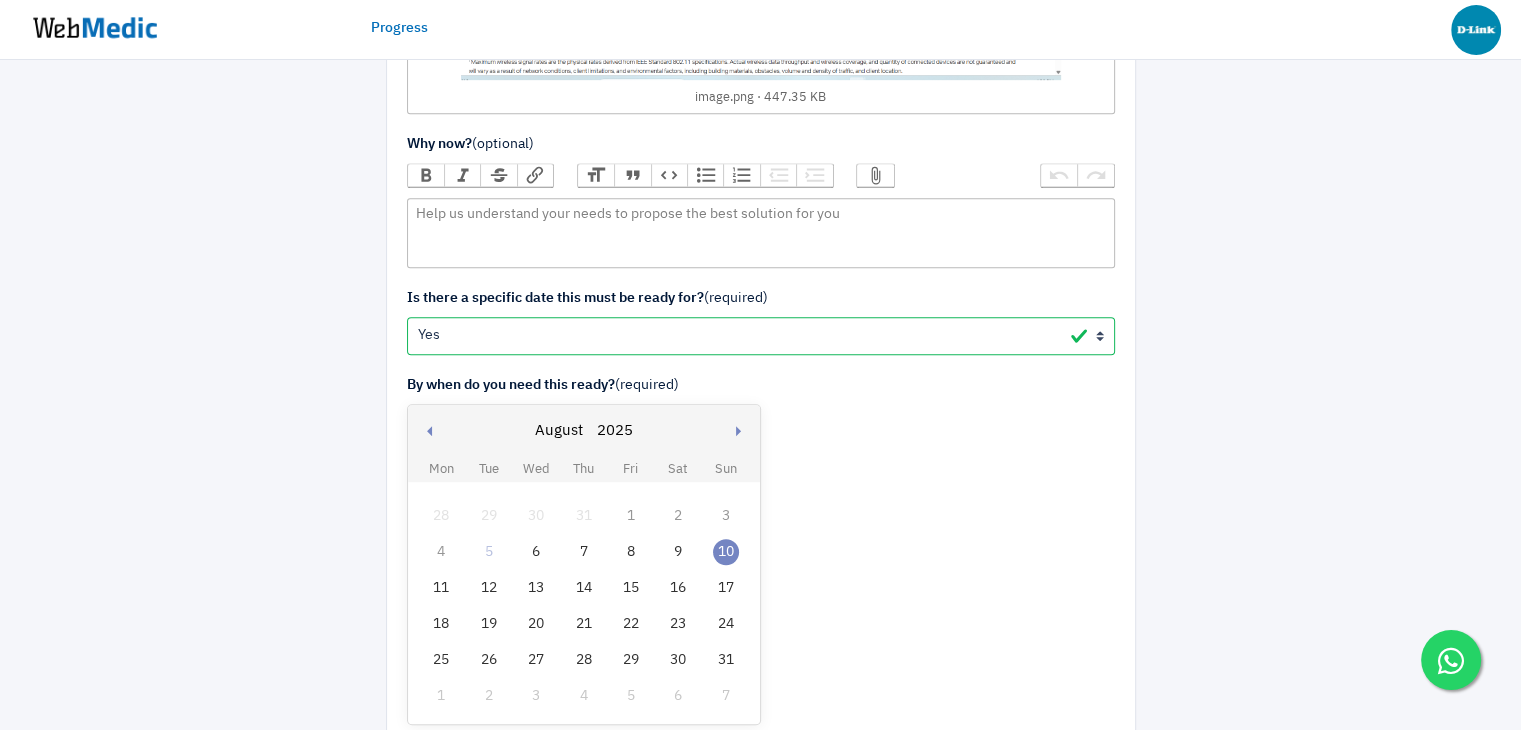 click on "11" at bounding box center [441, 588] 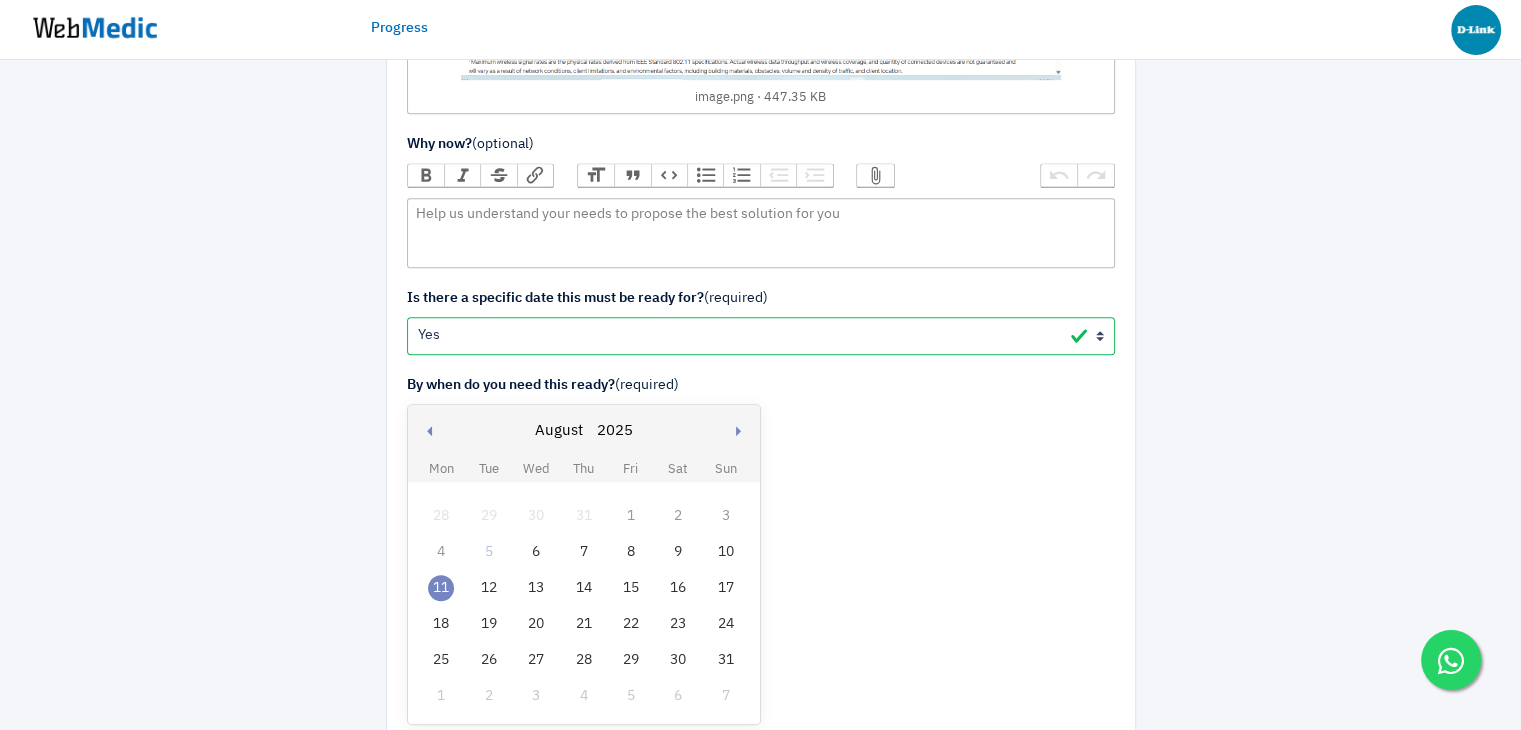 click on "By when do you need this ready? (required) Previous month Next month August January February March April May June July August September October November Mon Tue Wed Thu Fri" at bounding box center [761, 553] 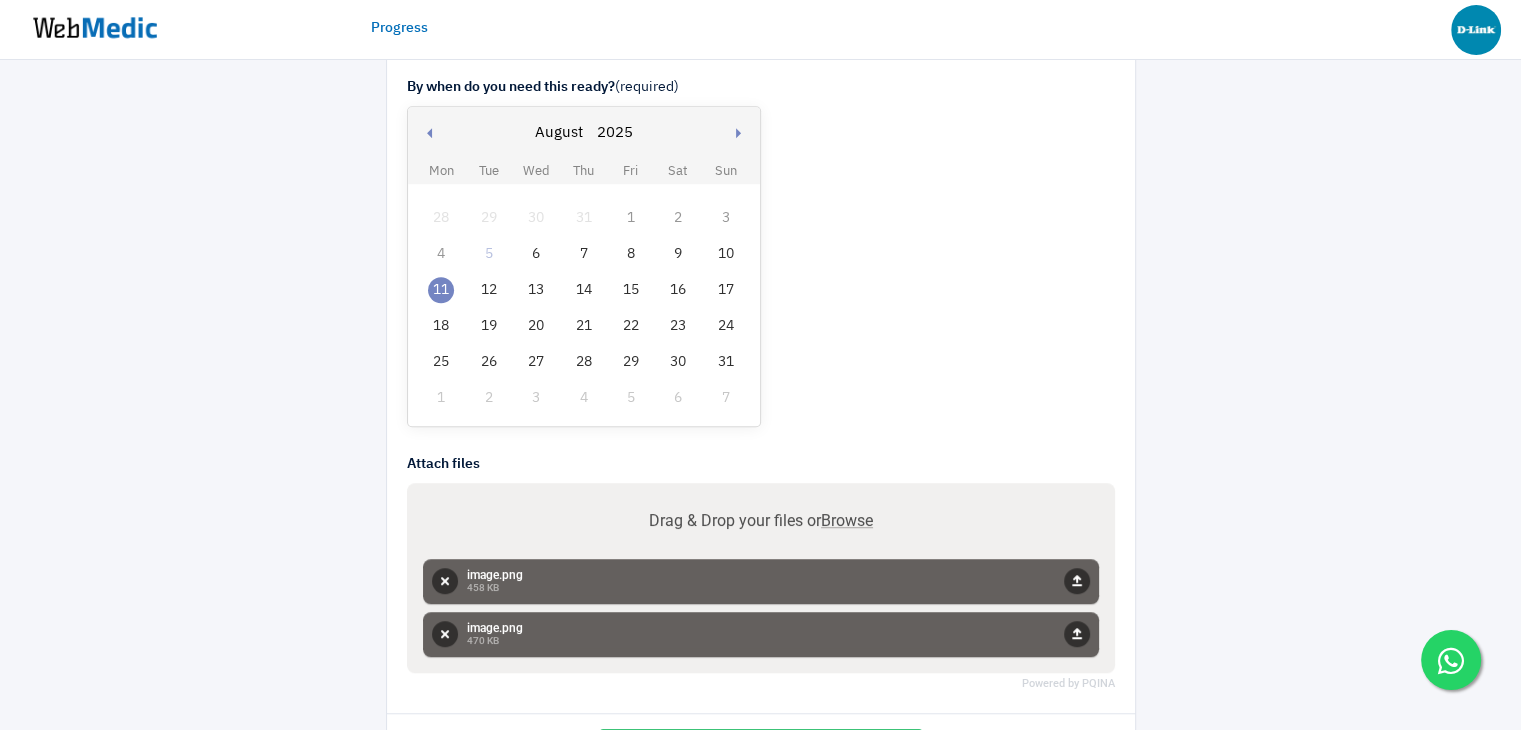 scroll, scrollTop: 1244, scrollLeft: 0, axis: vertical 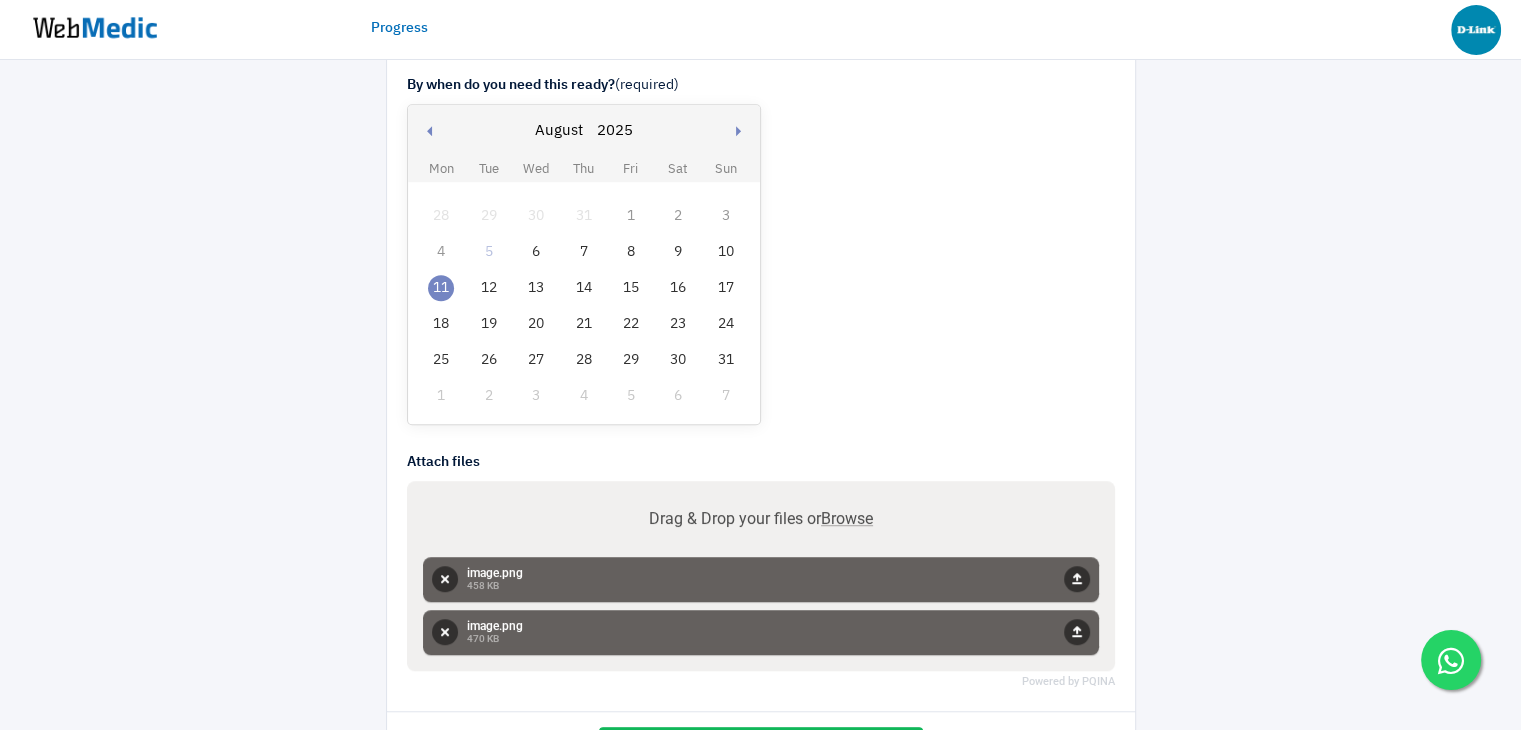 click on "Important:
This is a Design Page(s) request, please make sure you are asking for   otherwise we are going to have to ask you to update the request details.
What is the page for?  (required)
Bold
Italic
Strikethrough
Link
Heading
Quote
Code
Bullets
Numbers
Decrease Level
Increase Level
Attach Files
Undo
Redo
Link
Unlink
Hi Team, can request backend allow us to fill in the text and appear it into our product page?     Where is the page(s) contents?  (required)     Example pages you like for inspiration  (required)
Bold
Italic
Strikethrough
Link
Heading
Quote
Code
Bullets
Numbers
Decrease Level
Increase Level" at bounding box center [761, -147] 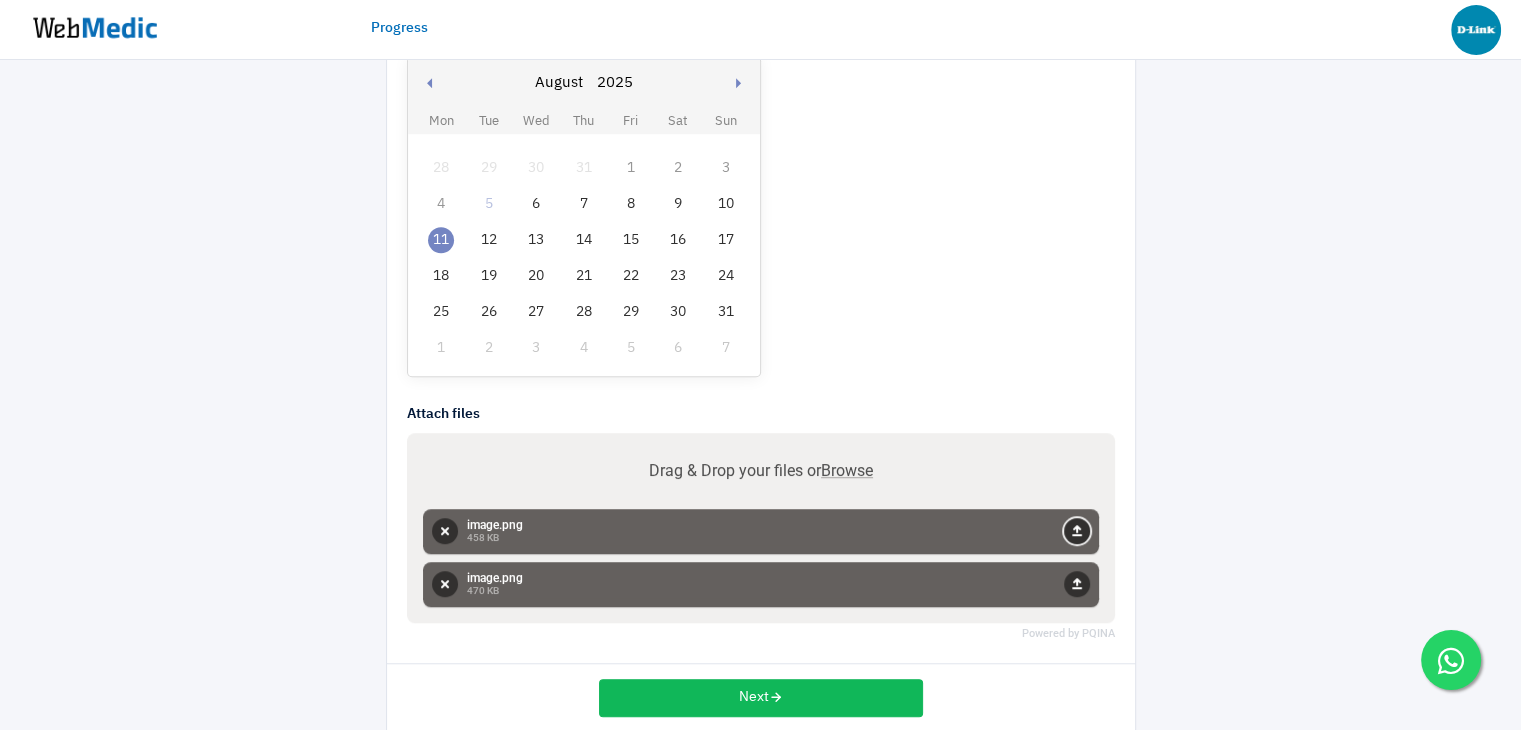 scroll, scrollTop: 1320, scrollLeft: 0, axis: vertical 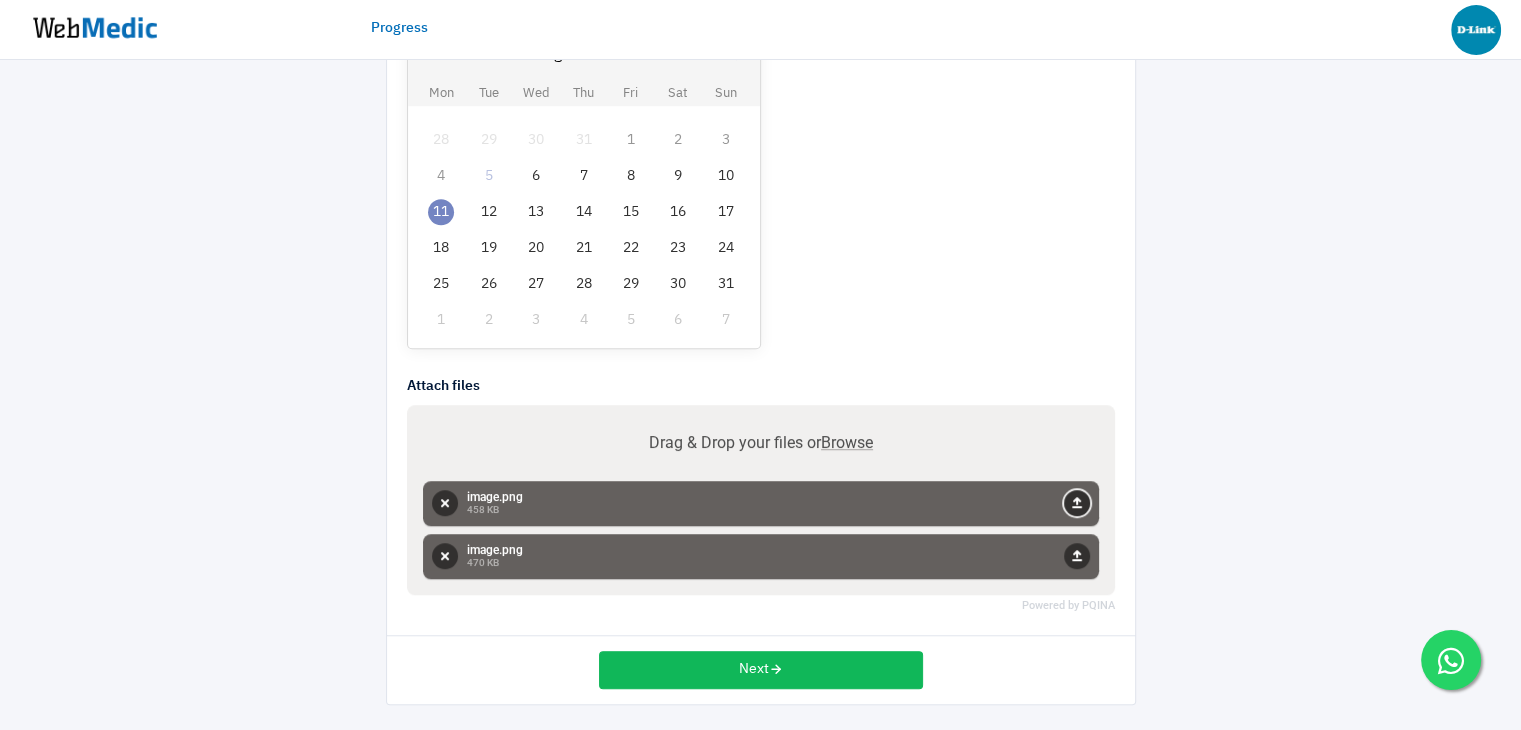 click on "Upload" at bounding box center [1077, 503] 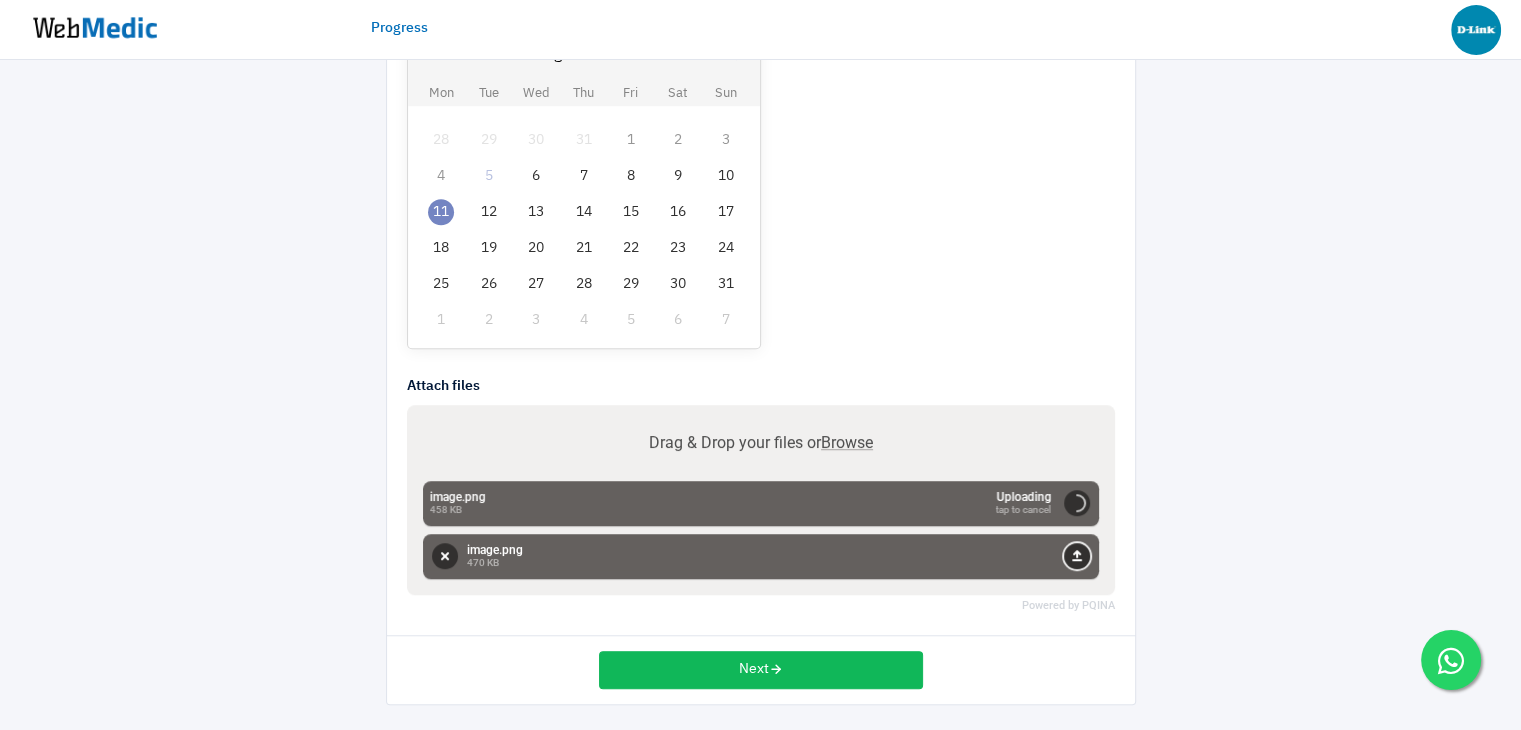 click on "Upload" at bounding box center [1077, 556] 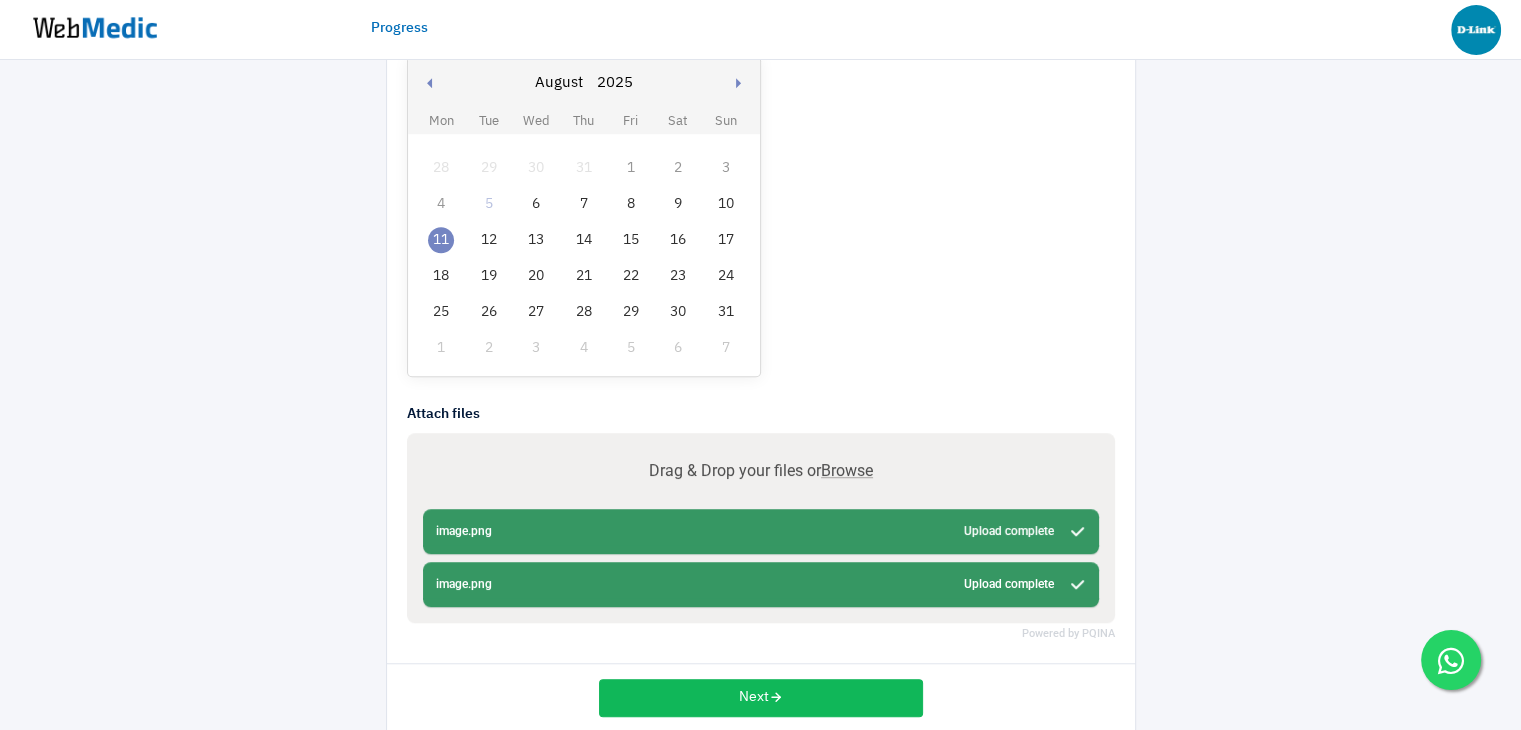 scroll, scrollTop: 1320, scrollLeft: 0, axis: vertical 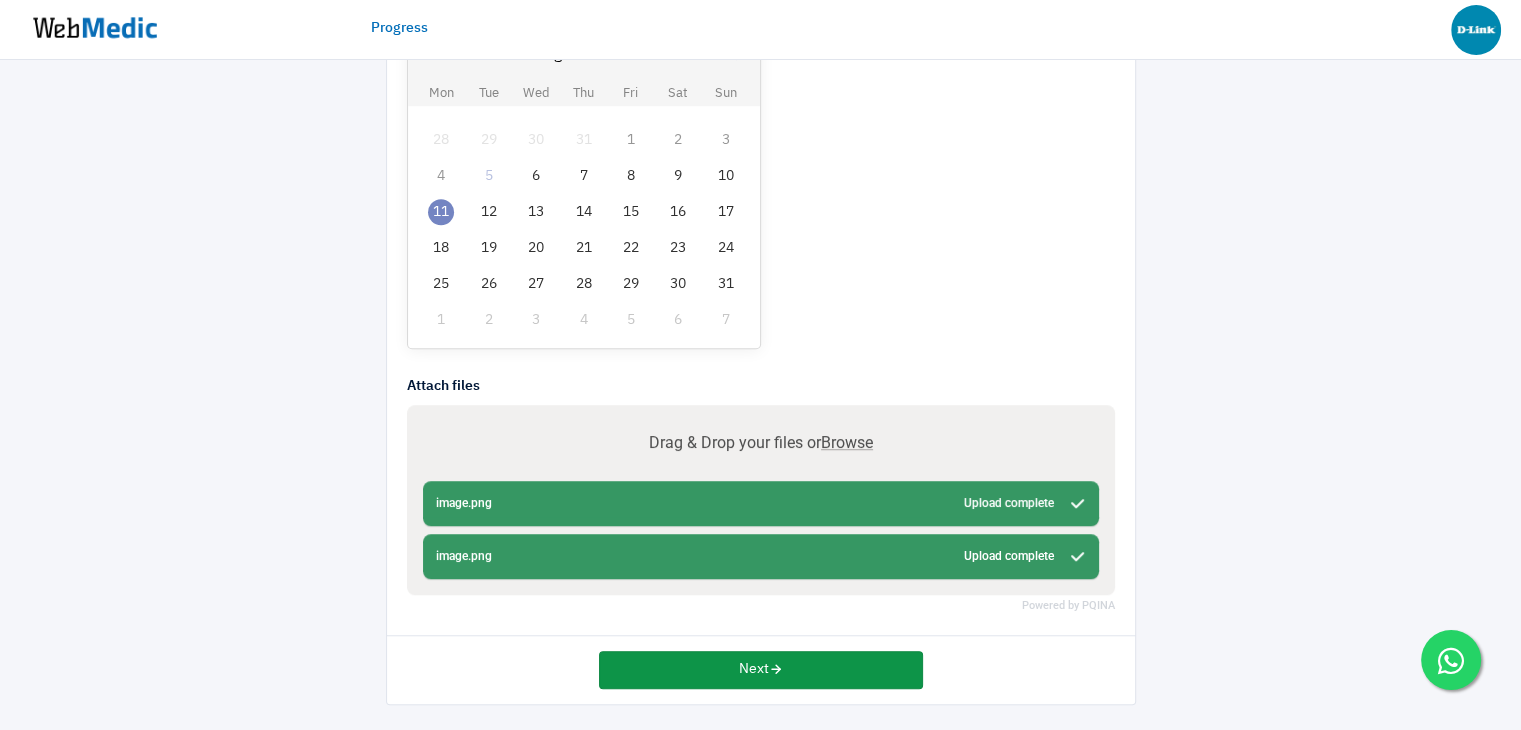 click on "Next" at bounding box center [761, 670] 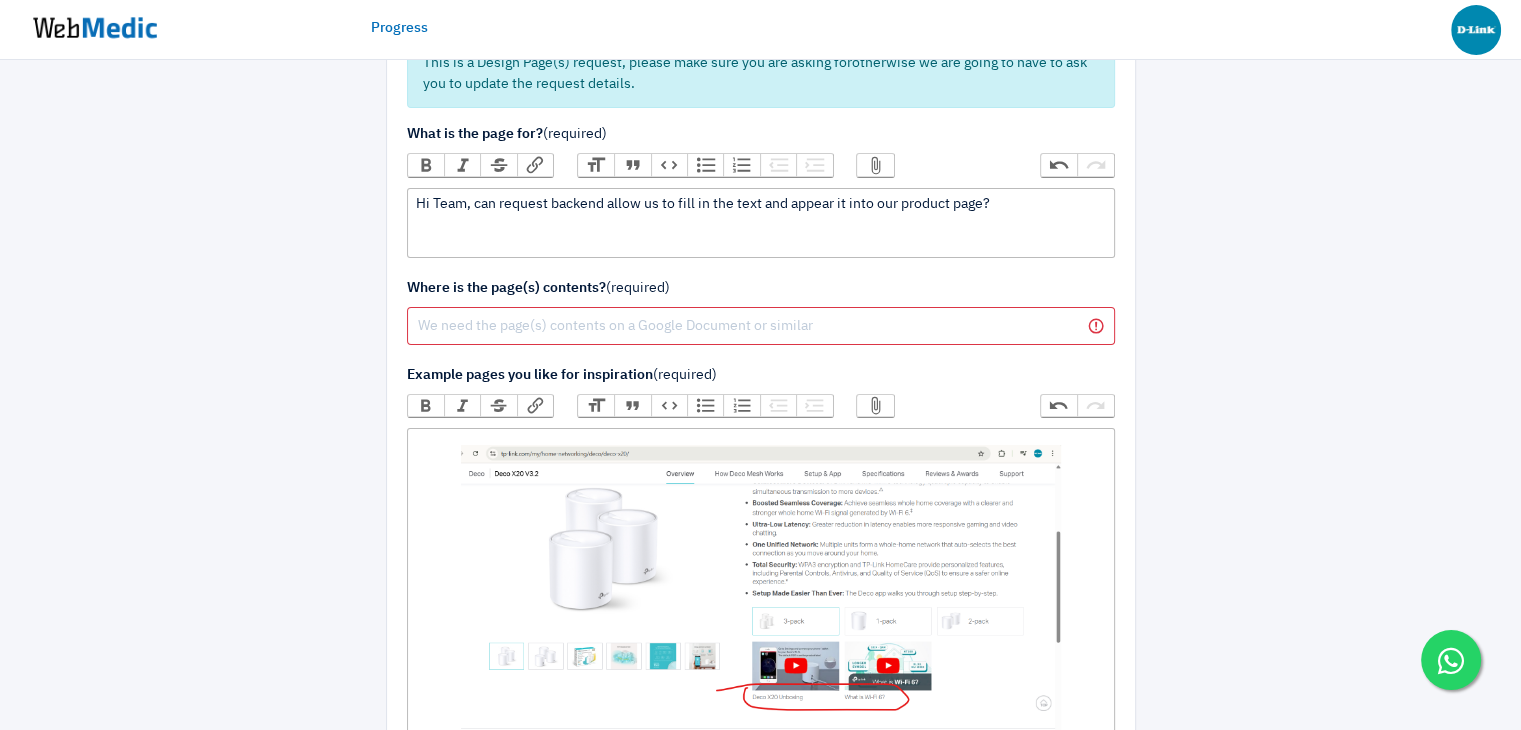 scroll, scrollTop: 220, scrollLeft: 0, axis: vertical 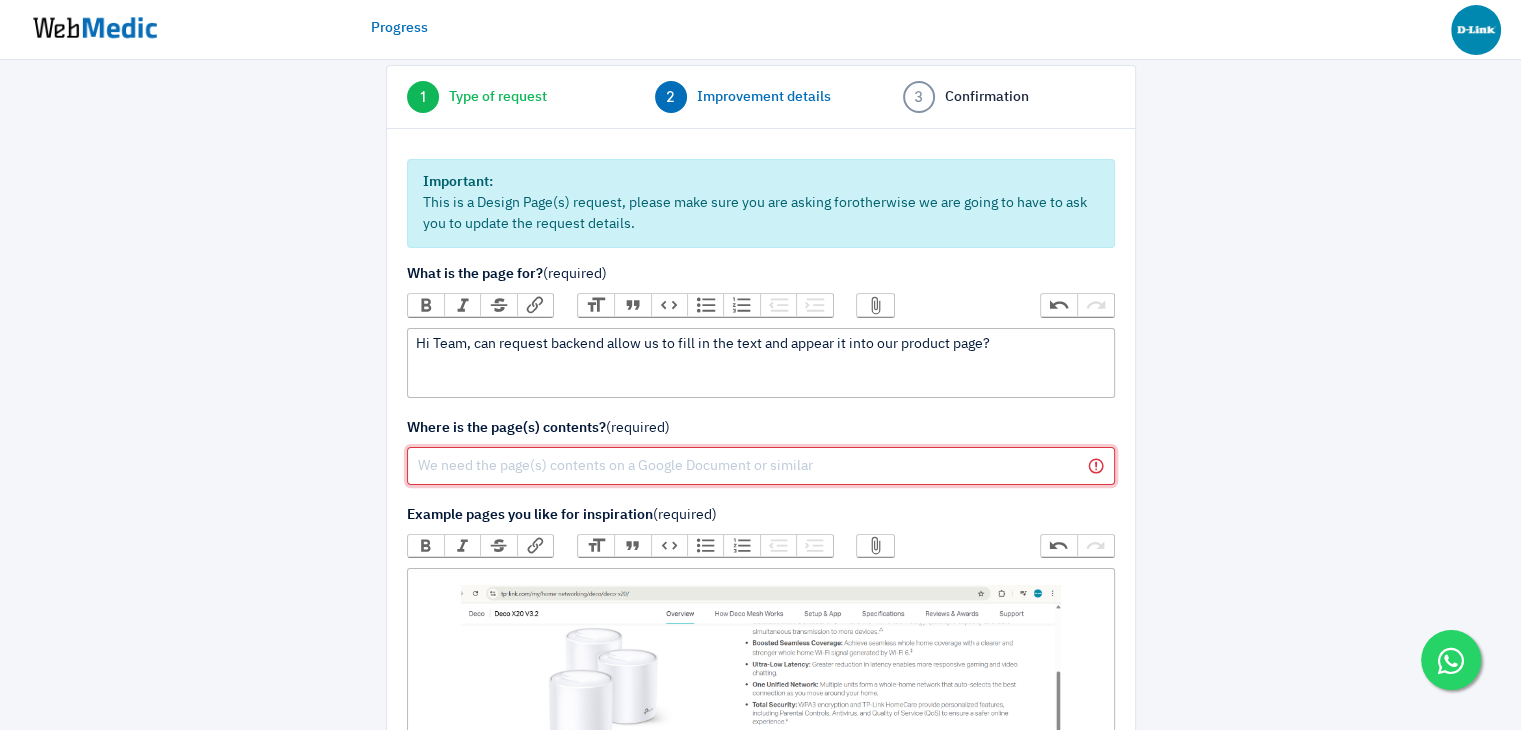 click at bounding box center (761, 466) 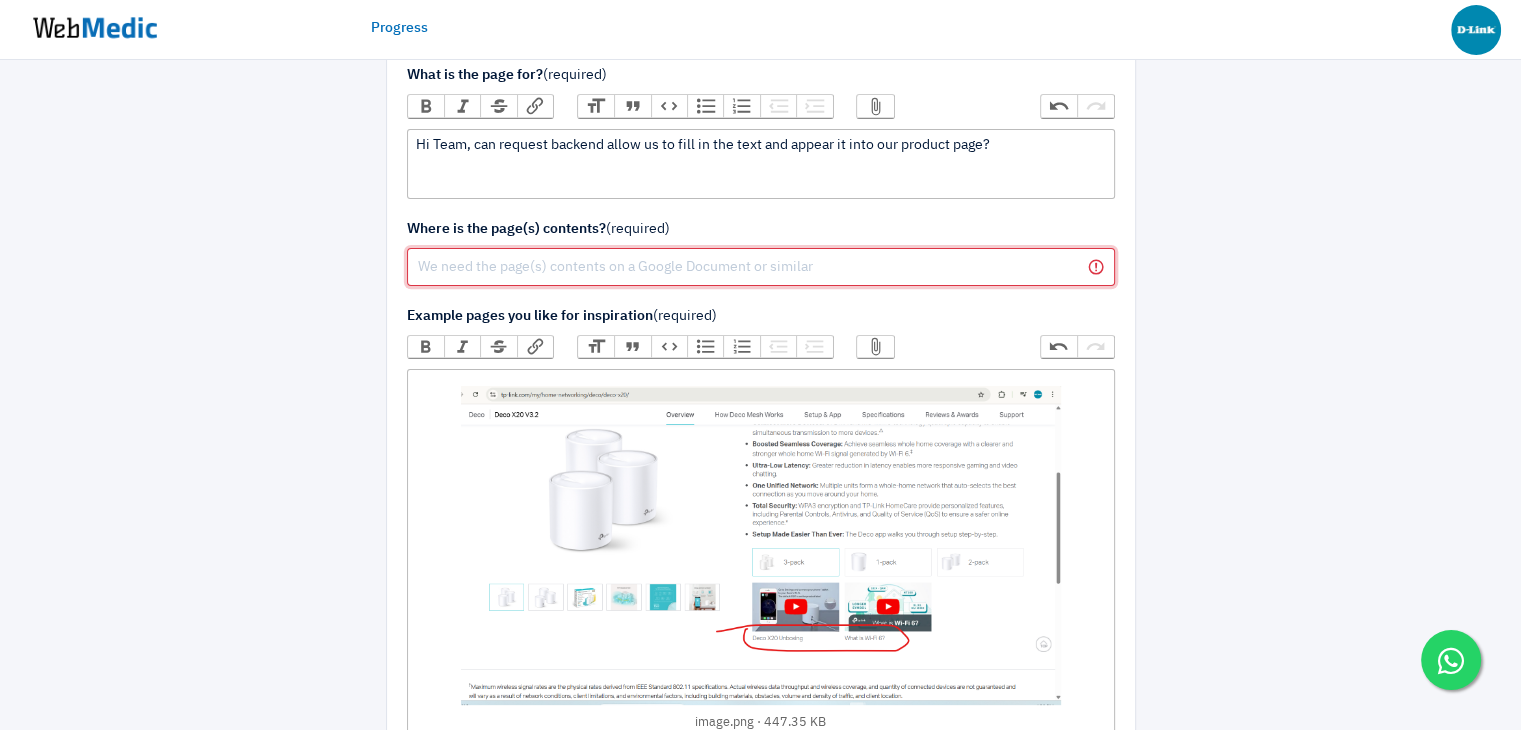 scroll, scrollTop: 420, scrollLeft: 0, axis: vertical 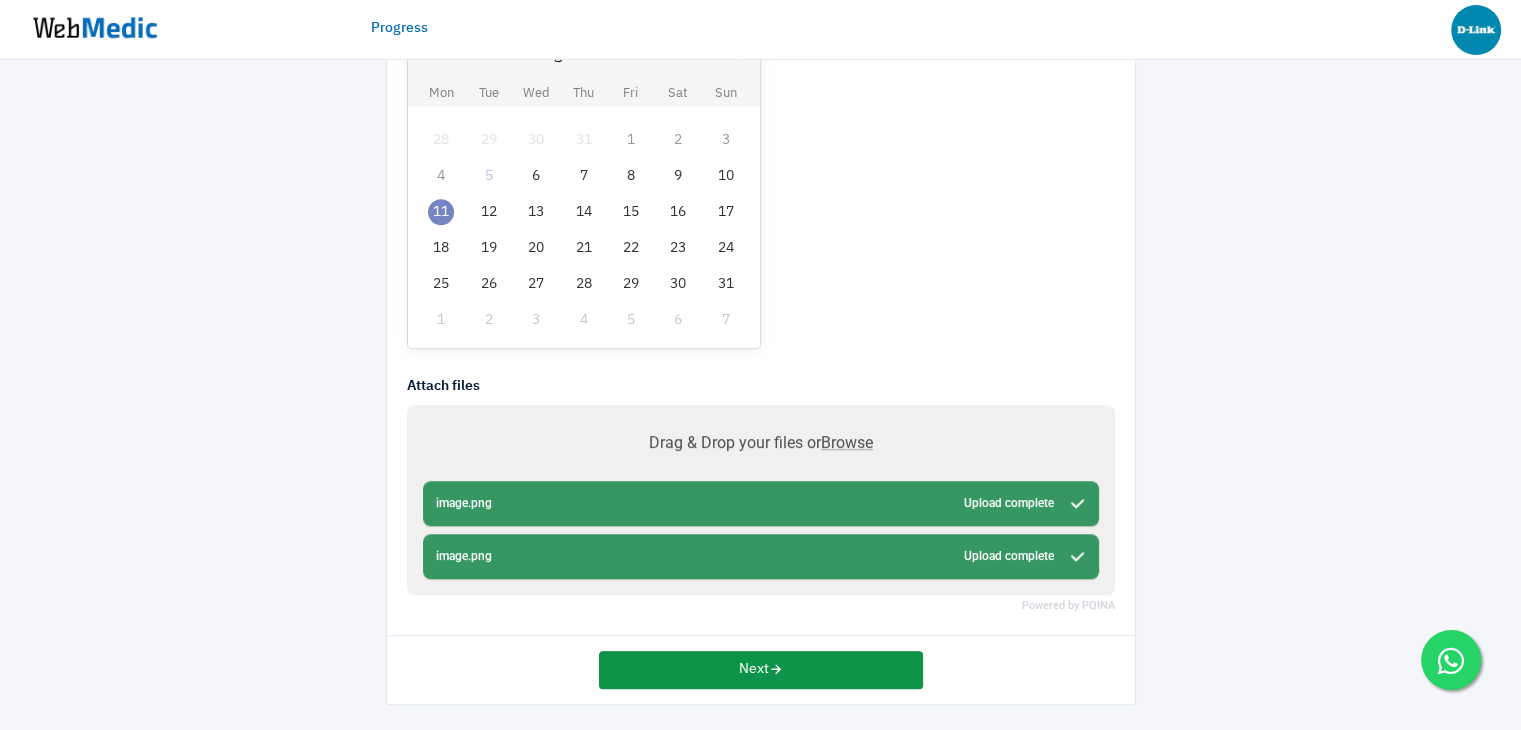 type on "Each product page, backend allow us to fill in the text" 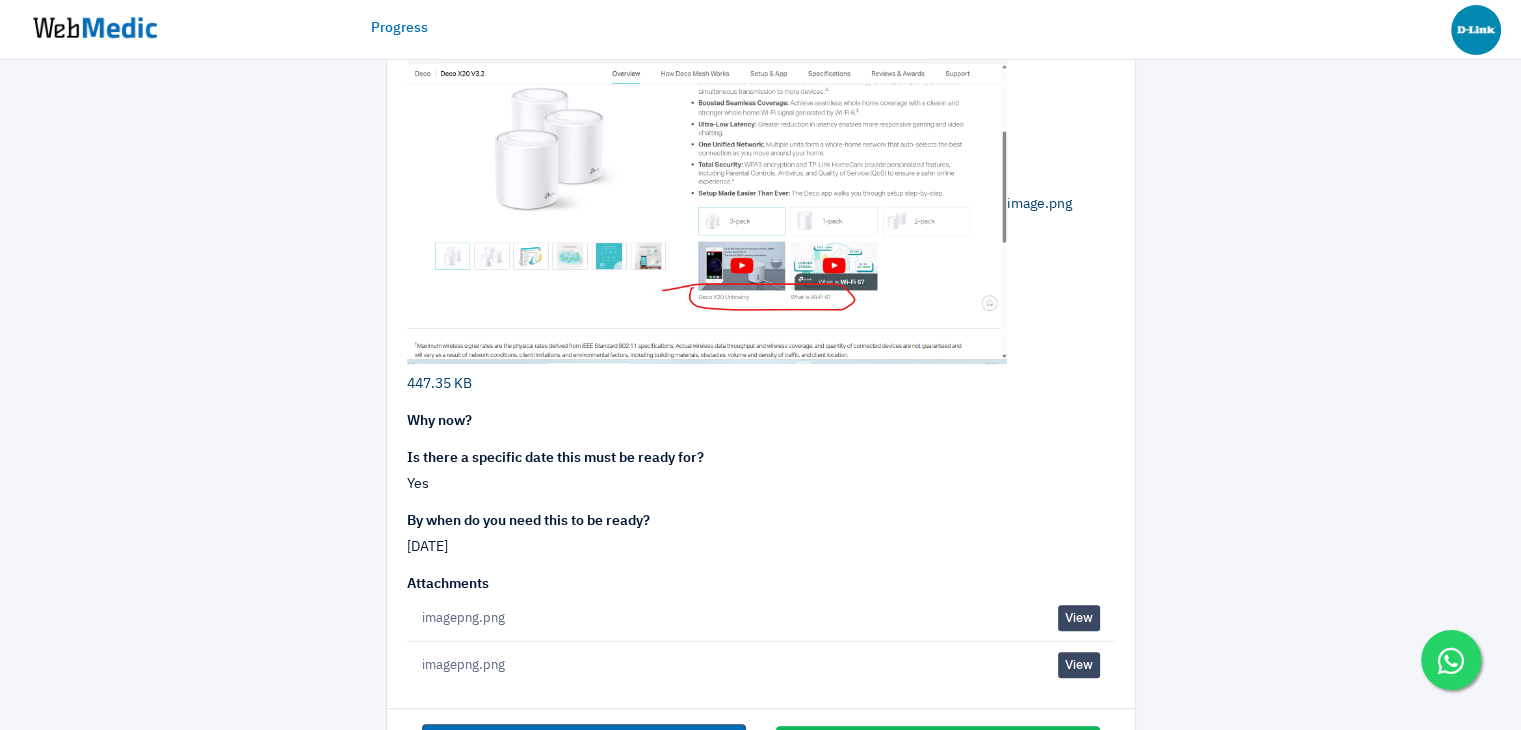 scroll, scrollTop: 581, scrollLeft: 0, axis: vertical 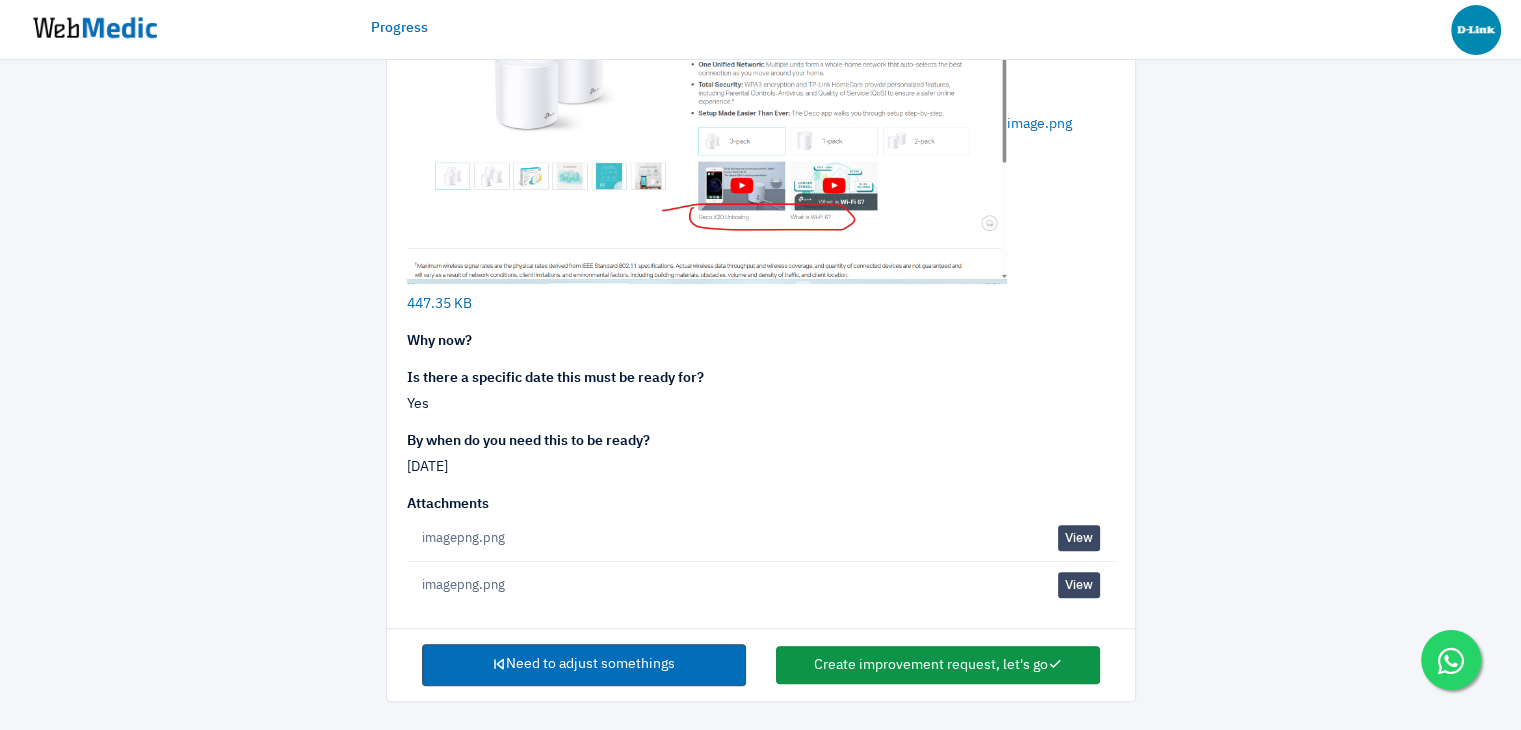 click on "Create improvement request, let's go" at bounding box center (938, 665) 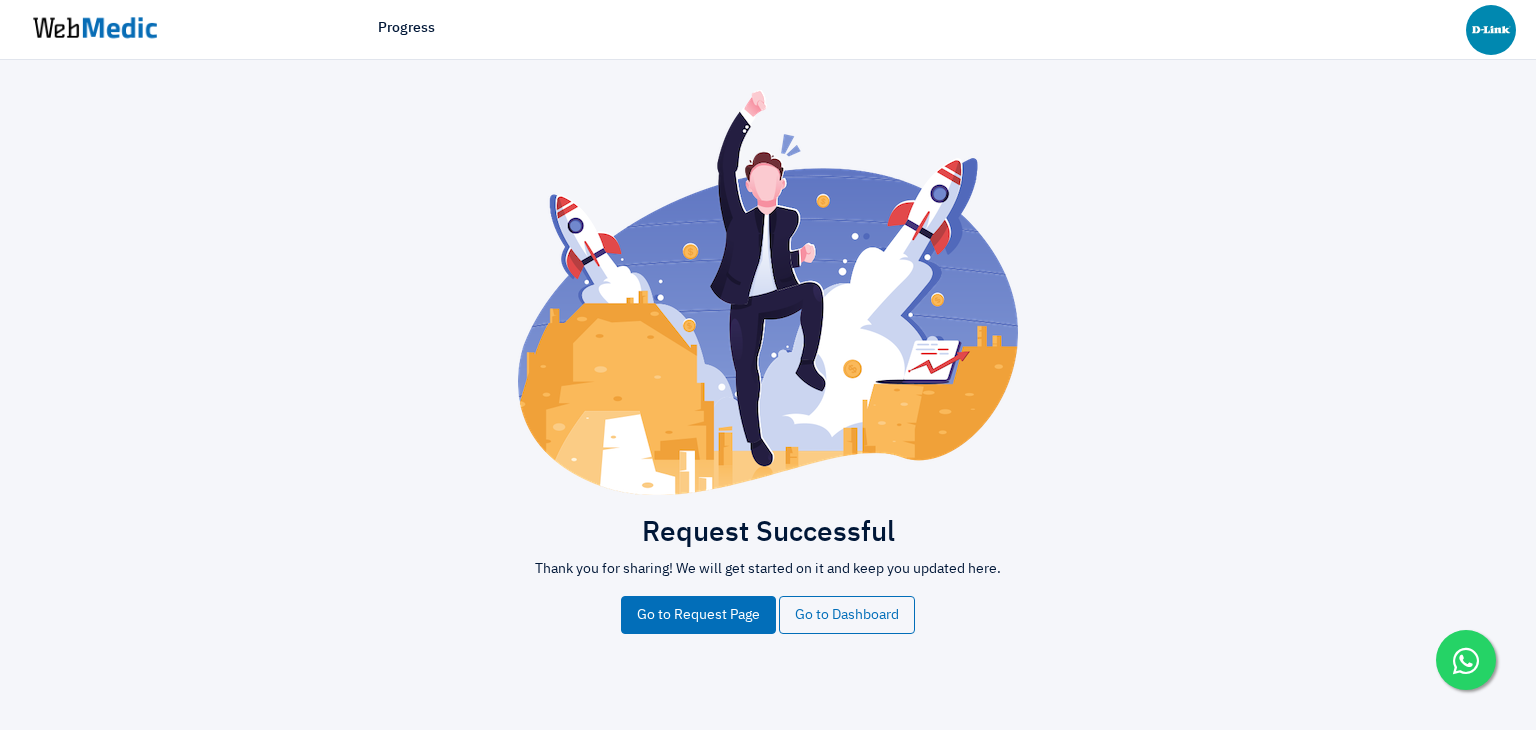 scroll, scrollTop: 0, scrollLeft: 0, axis: both 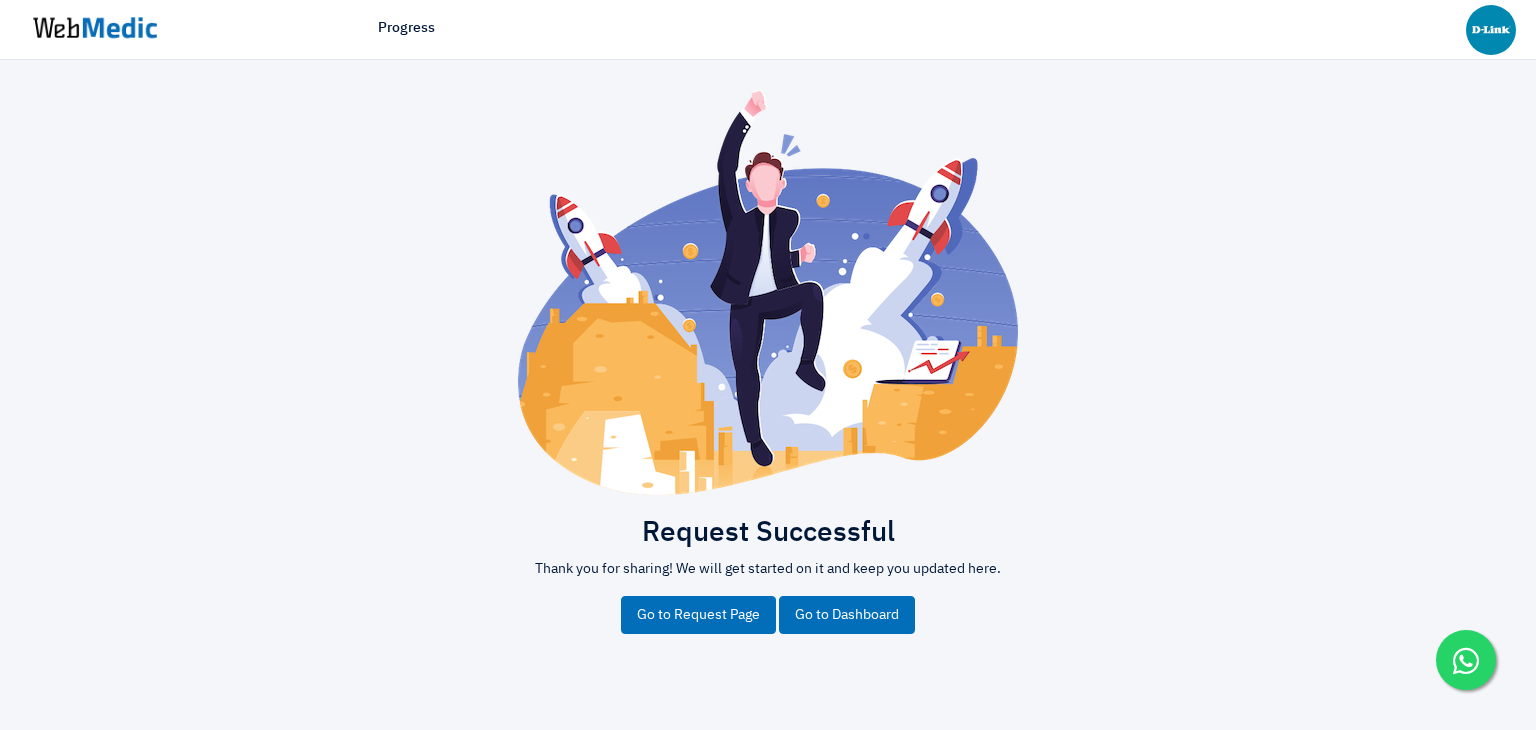 click on "Go to Dashboard" at bounding box center (847, 615) 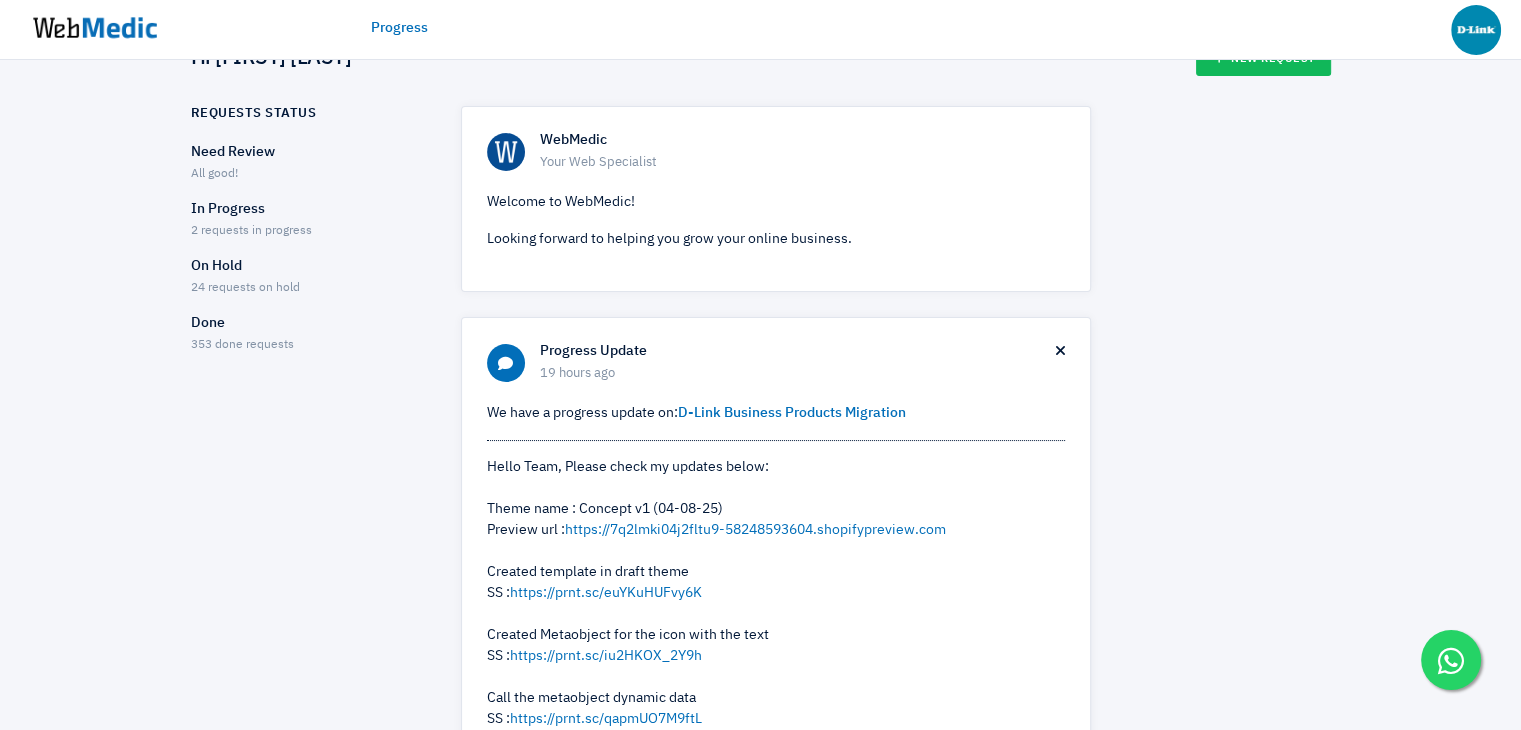 scroll, scrollTop: 400, scrollLeft: 0, axis: vertical 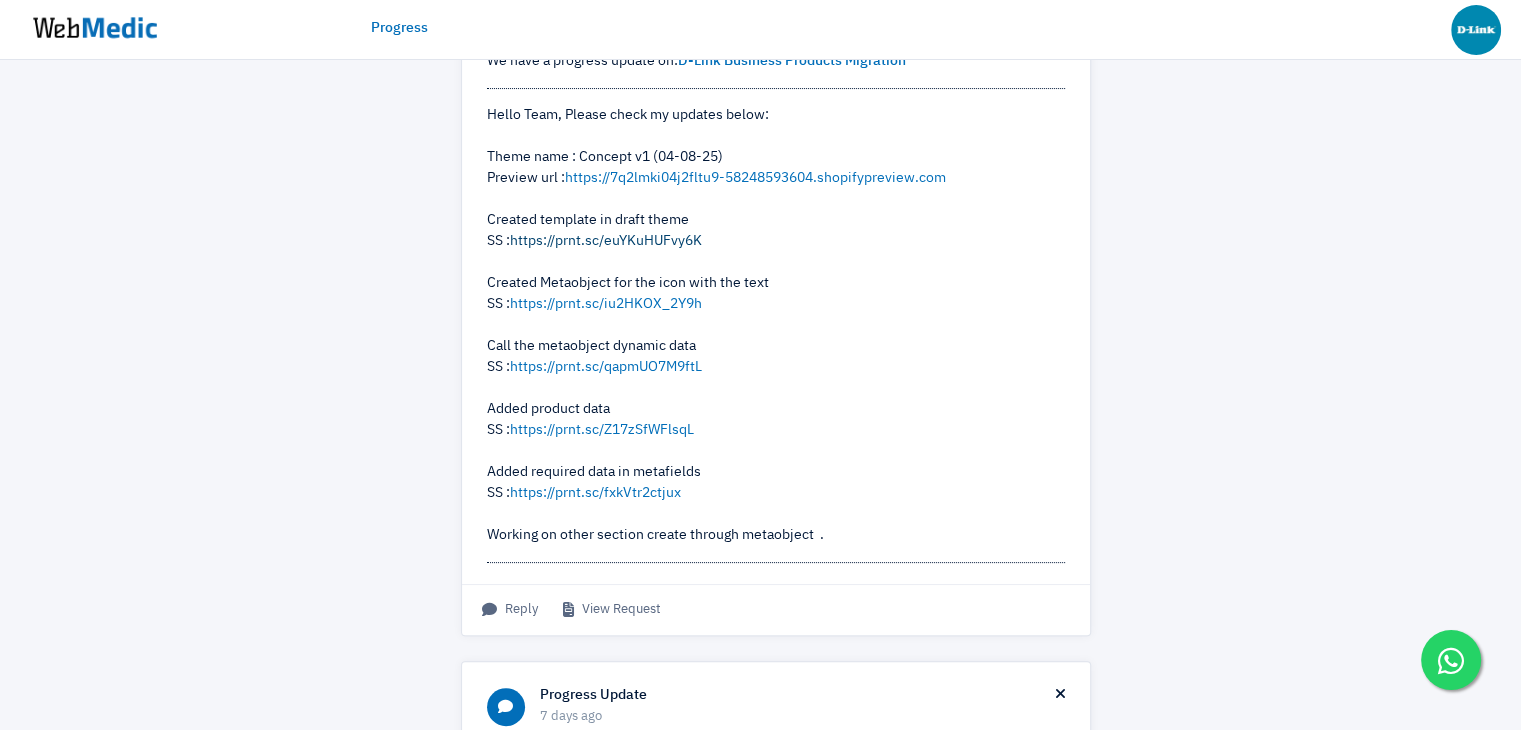 click on "https://prnt.sc/euYKuHUFvy6K" at bounding box center (606, 241) 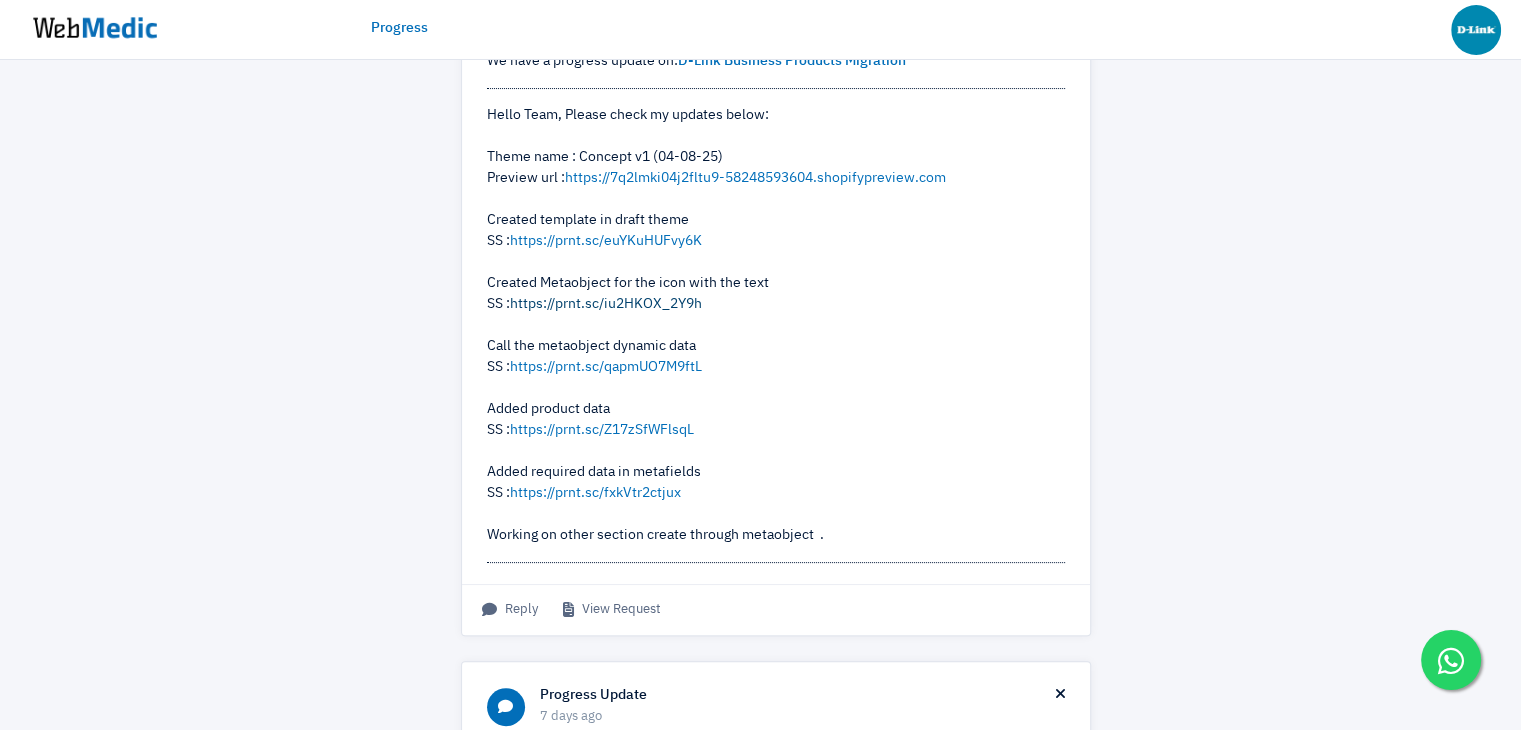click on "https://prnt.sc/iu2HKOX_2Y9h" at bounding box center (606, 304) 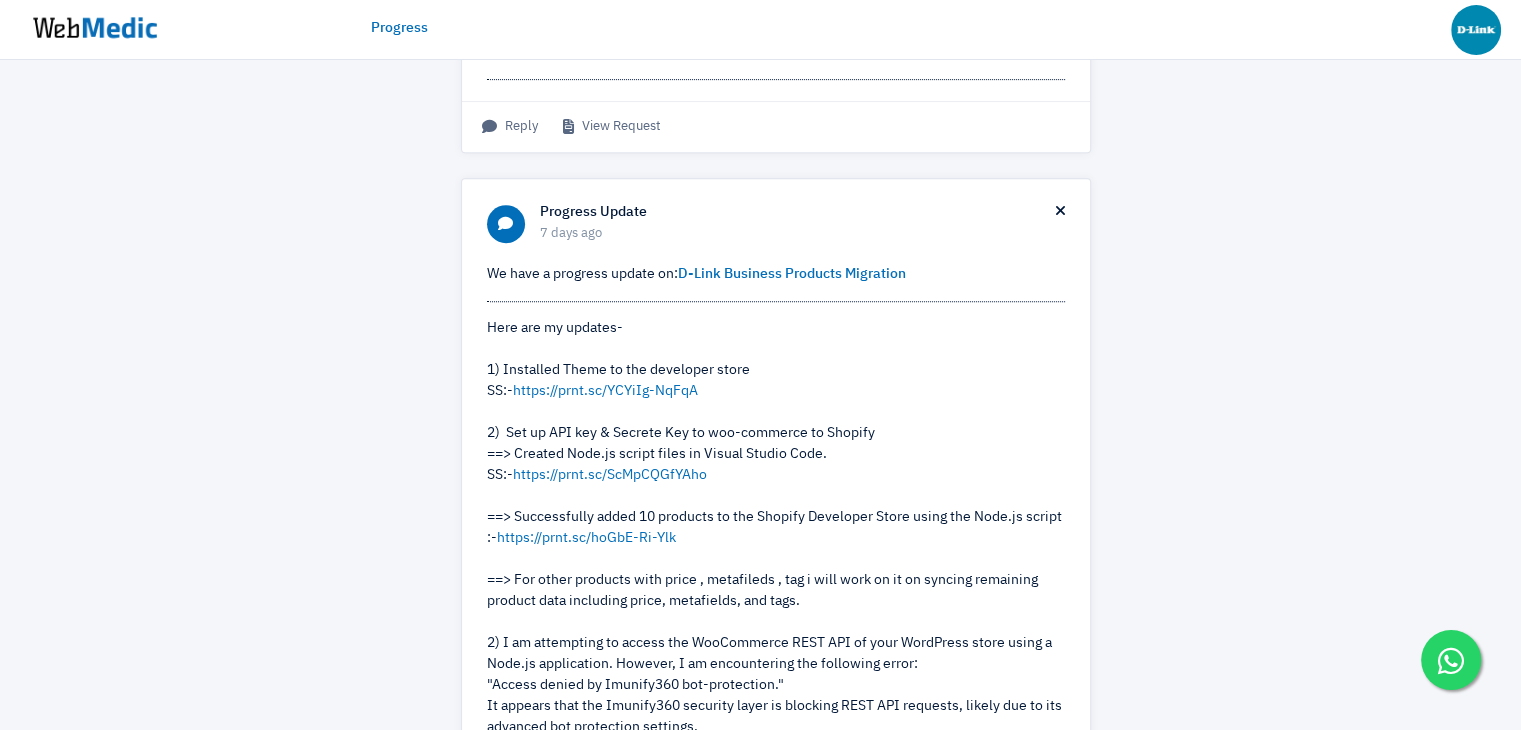 scroll, scrollTop: 1000, scrollLeft: 0, axis: vertical 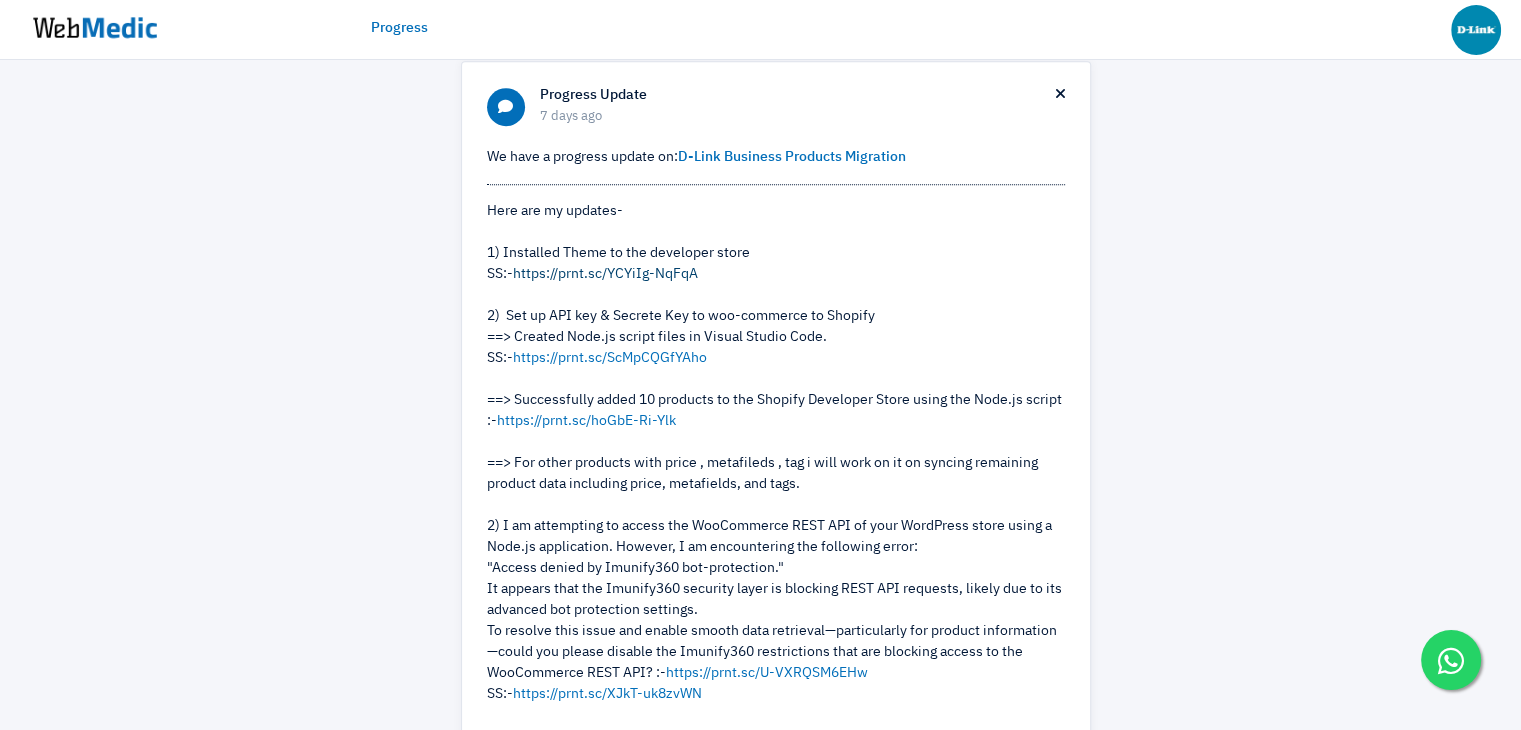 click on "https://prnt.sc/YCYiIg-NqFqA" at bounding box center (605, 274) 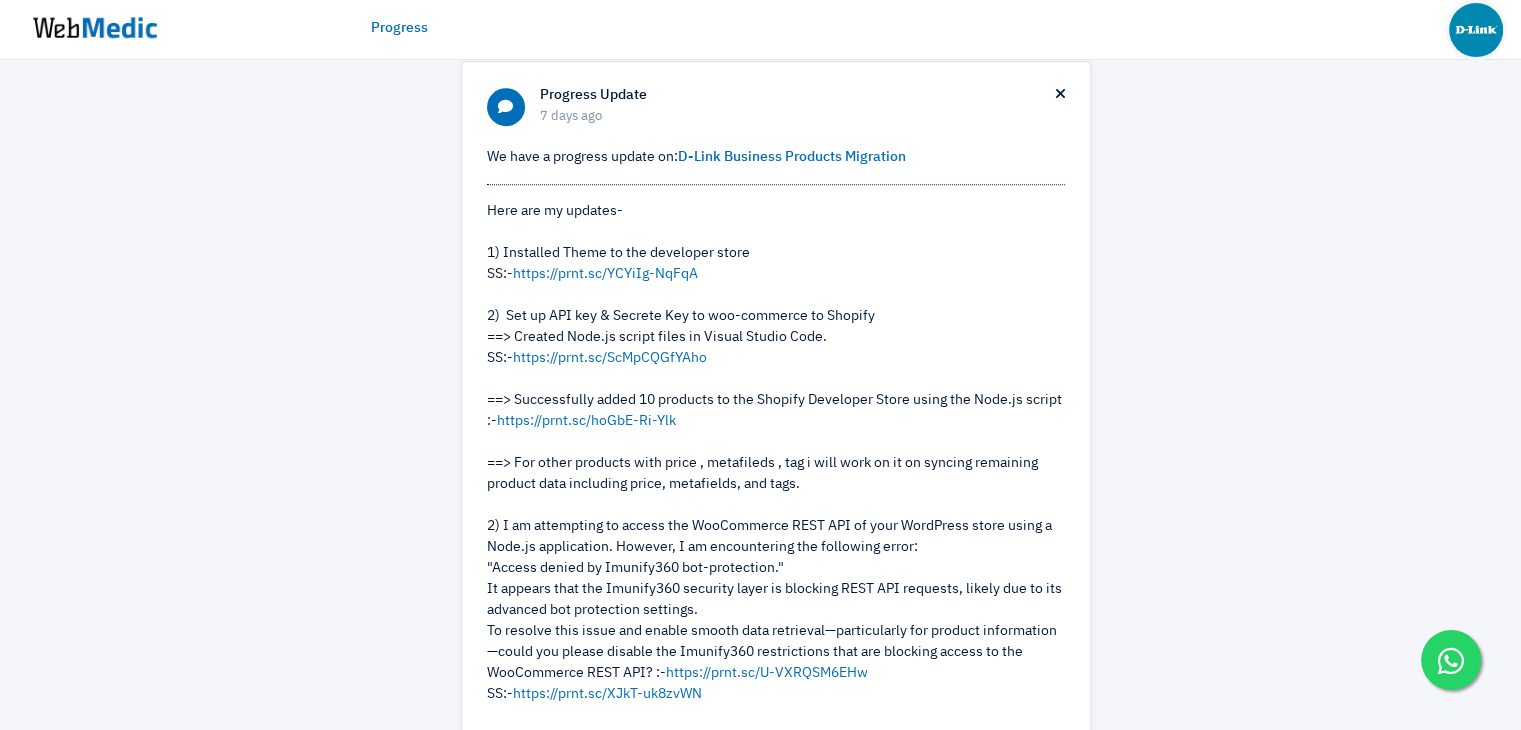 click at bounding box center (1476, 30) 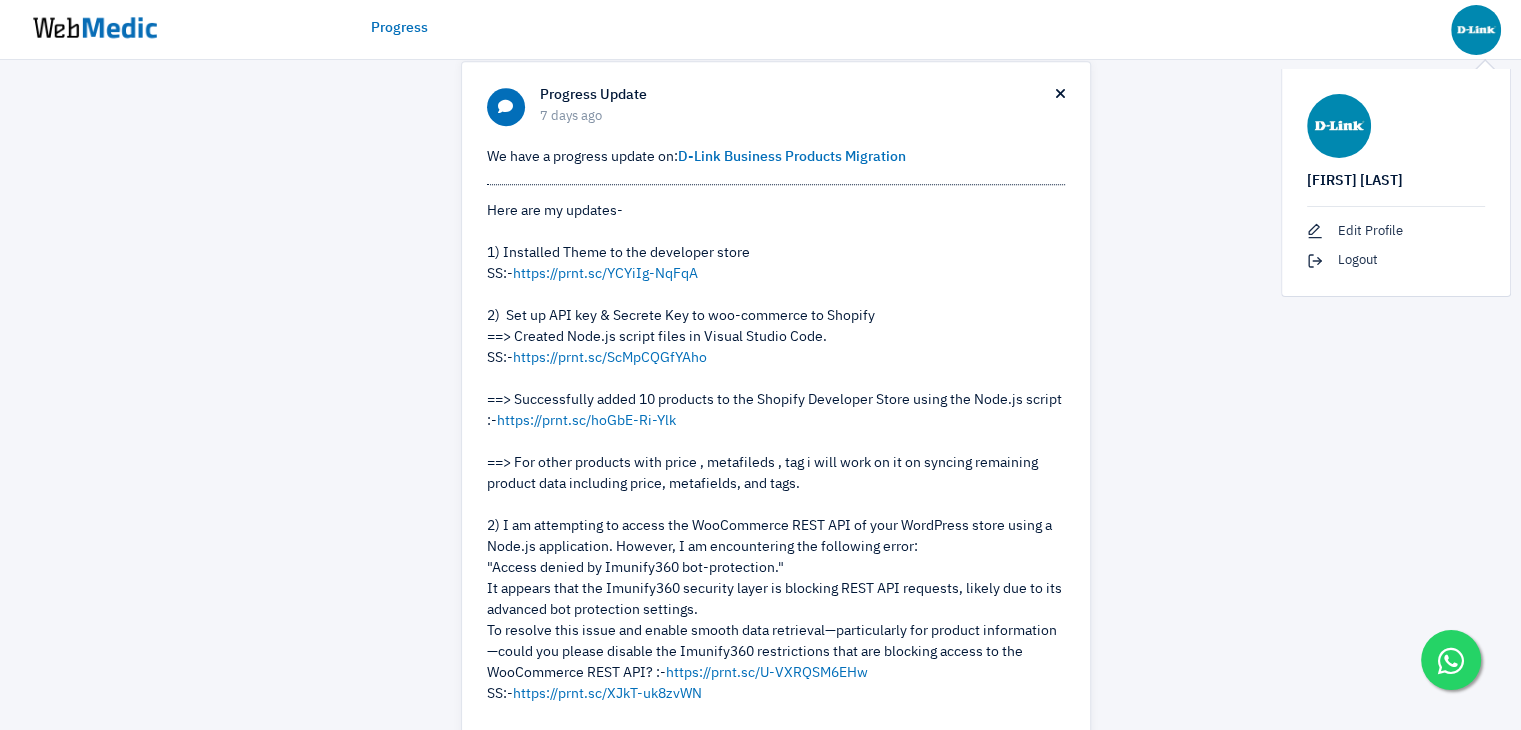 click on "John Wei
Edit Profile
Logout" at bounding box center (1396, 183) 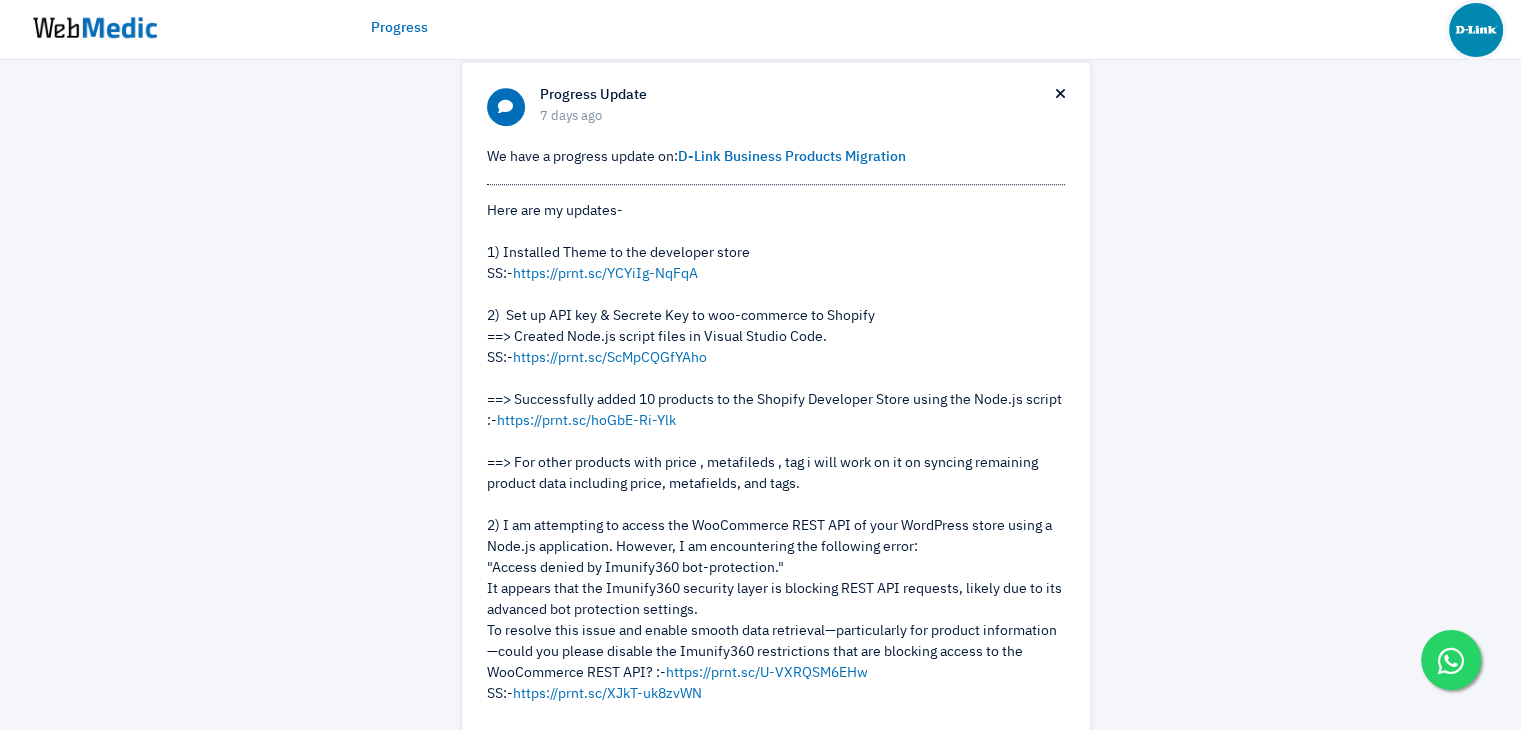 click at bounding box center [1476, 30] 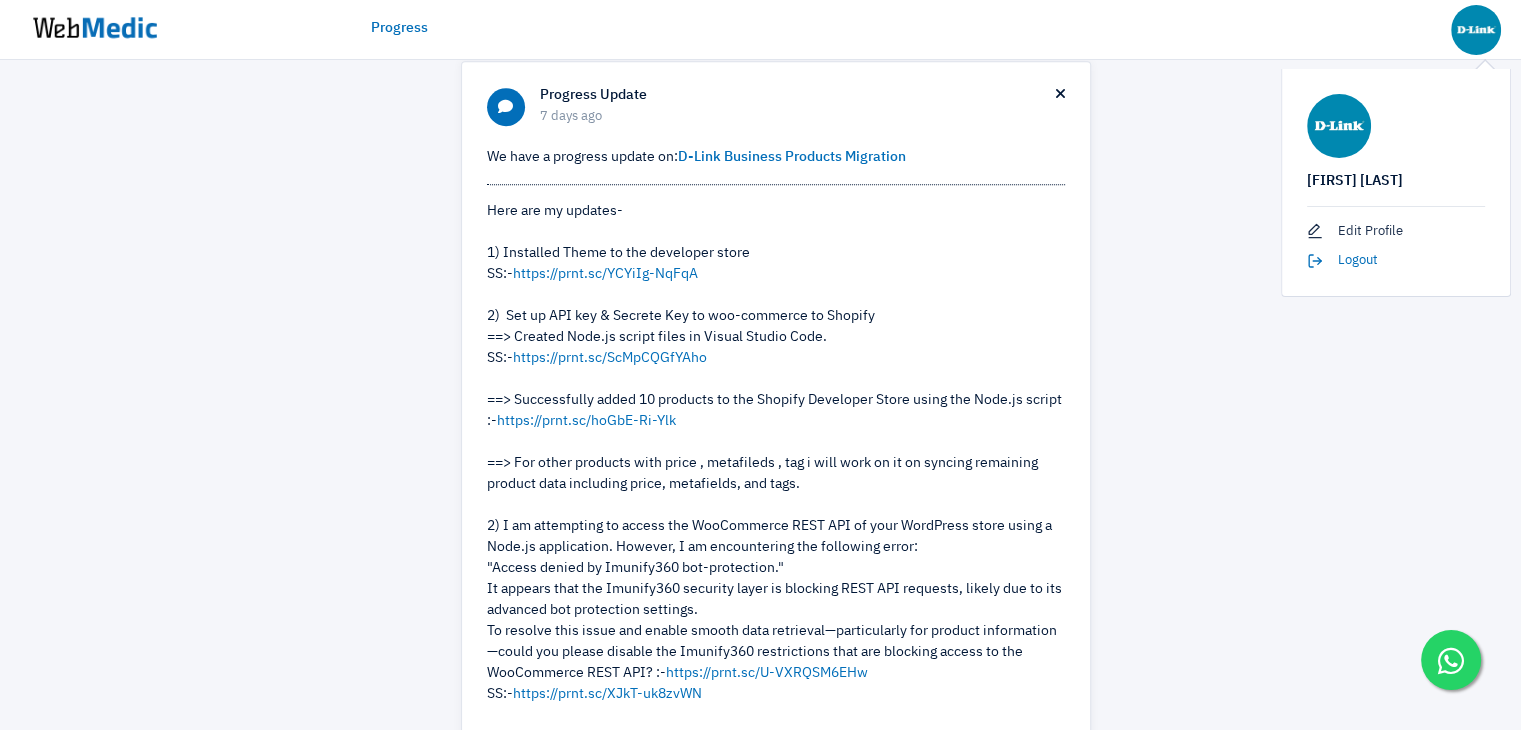 click on "Logout" at bounding box center [1396, 261] 